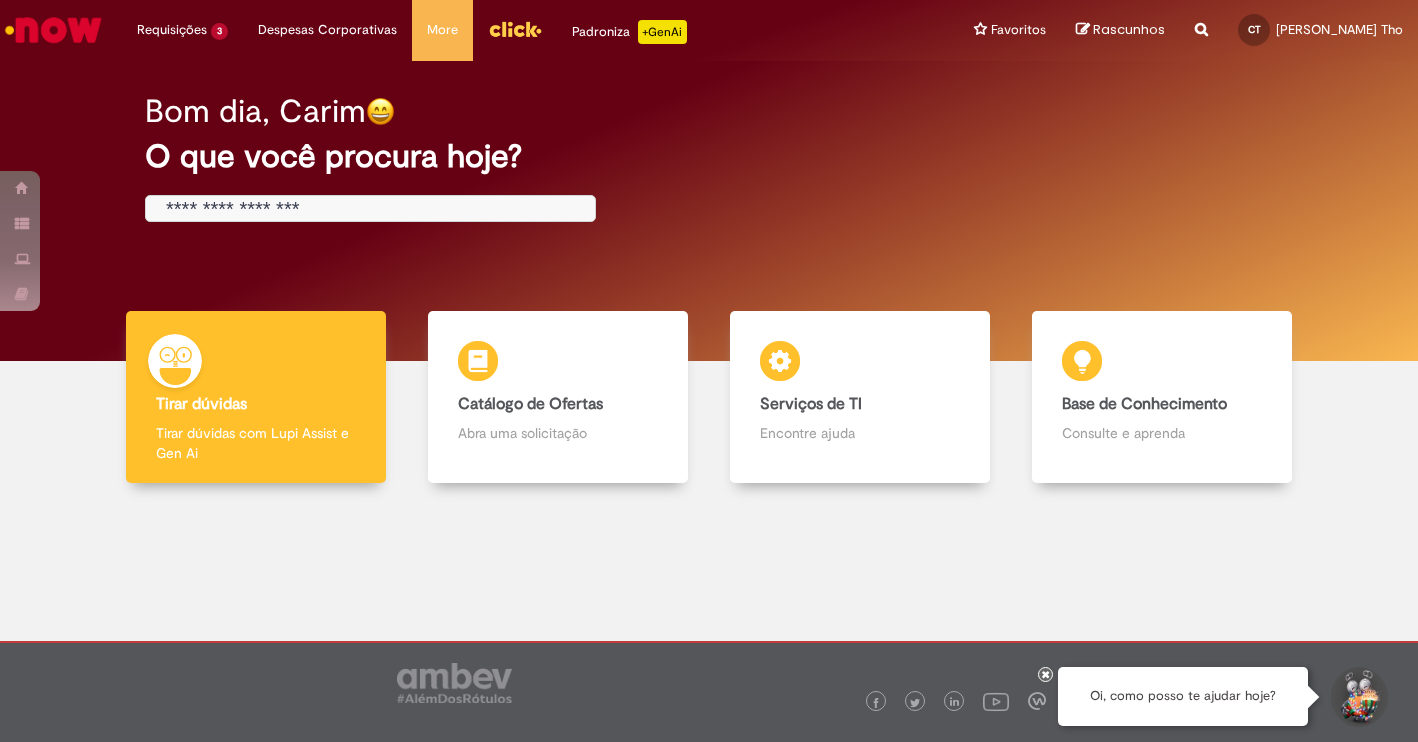 scroll, scrollTop: 0, scrollLeft: 0, axis: both 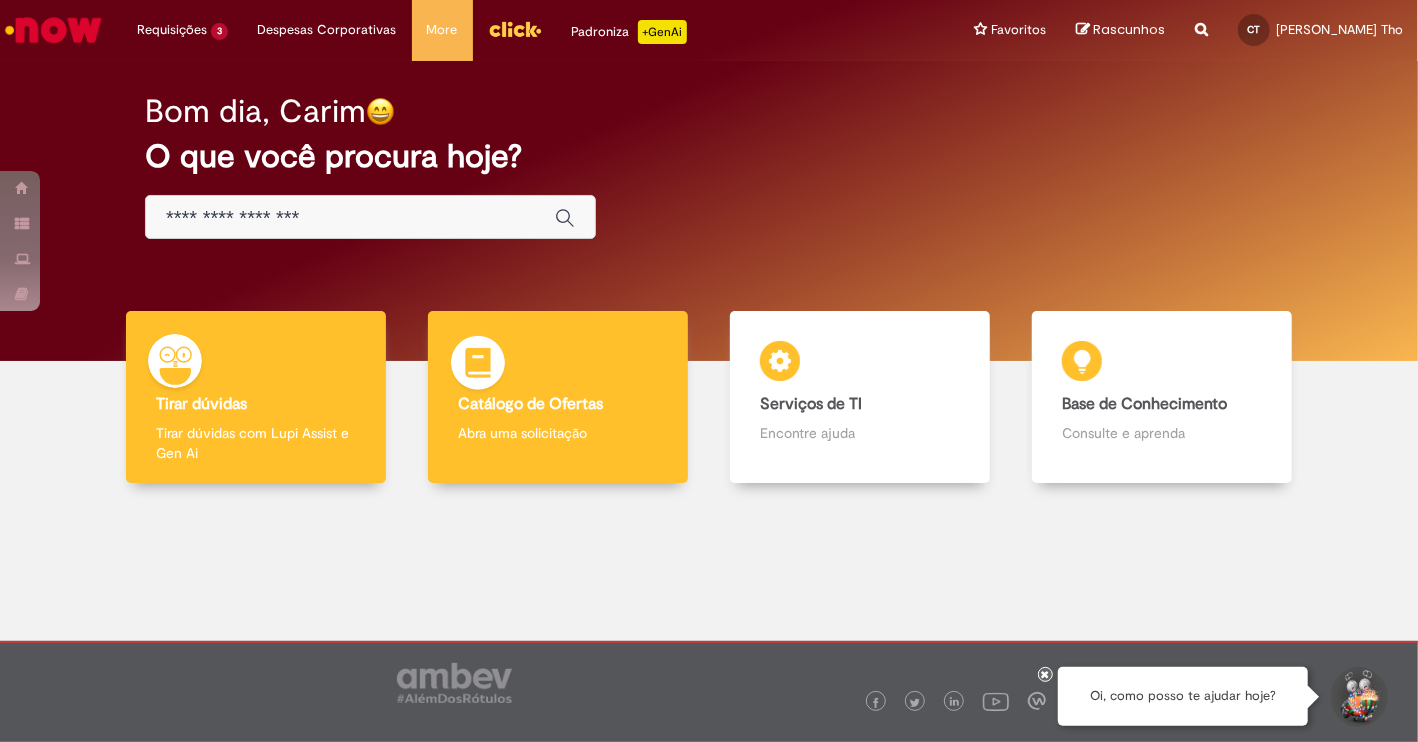 click on "Catálogo de Ofertas
Catálogo de Ofertas
Abra uma solicitação" at bounding box center (558, 397) 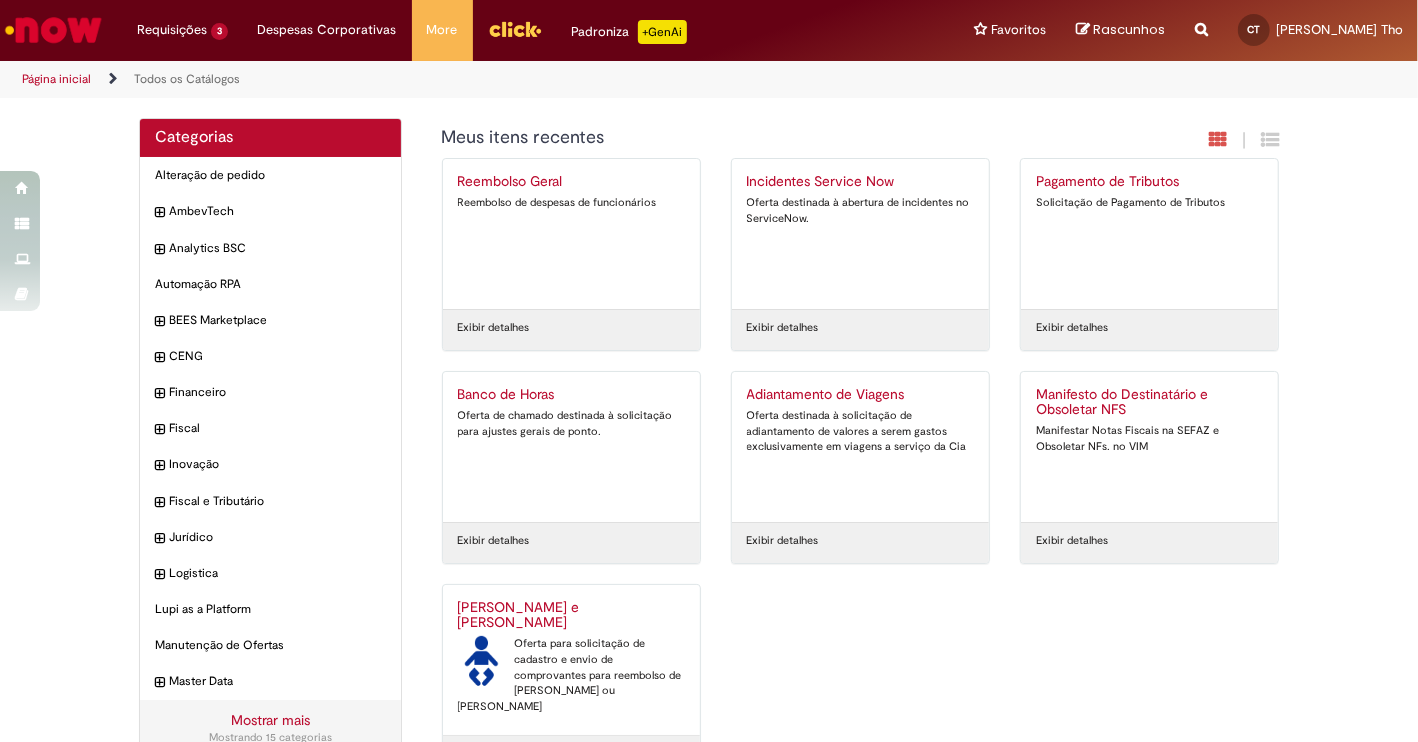 click on "[PERSON_NAME] e [PERSON_NAME]" at bounding box center (571, 616) 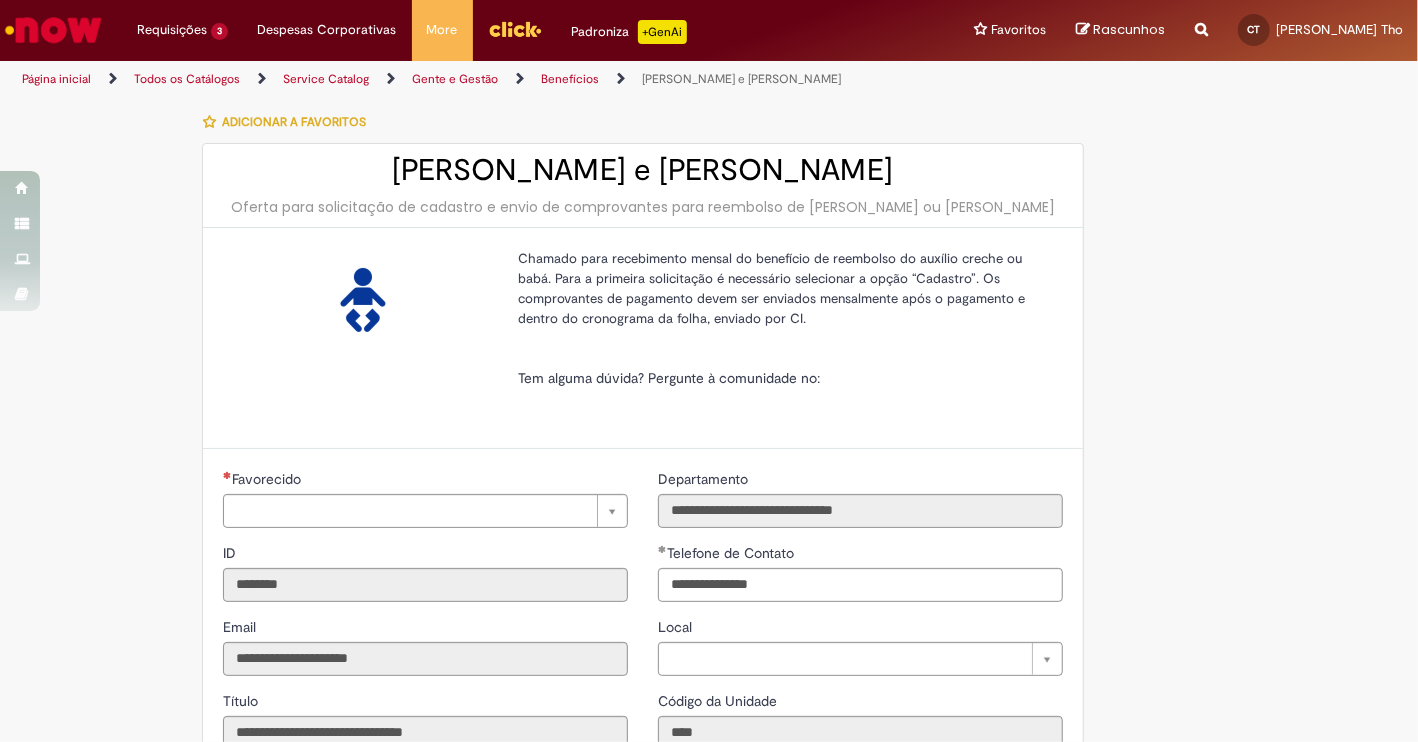 type on "**********" 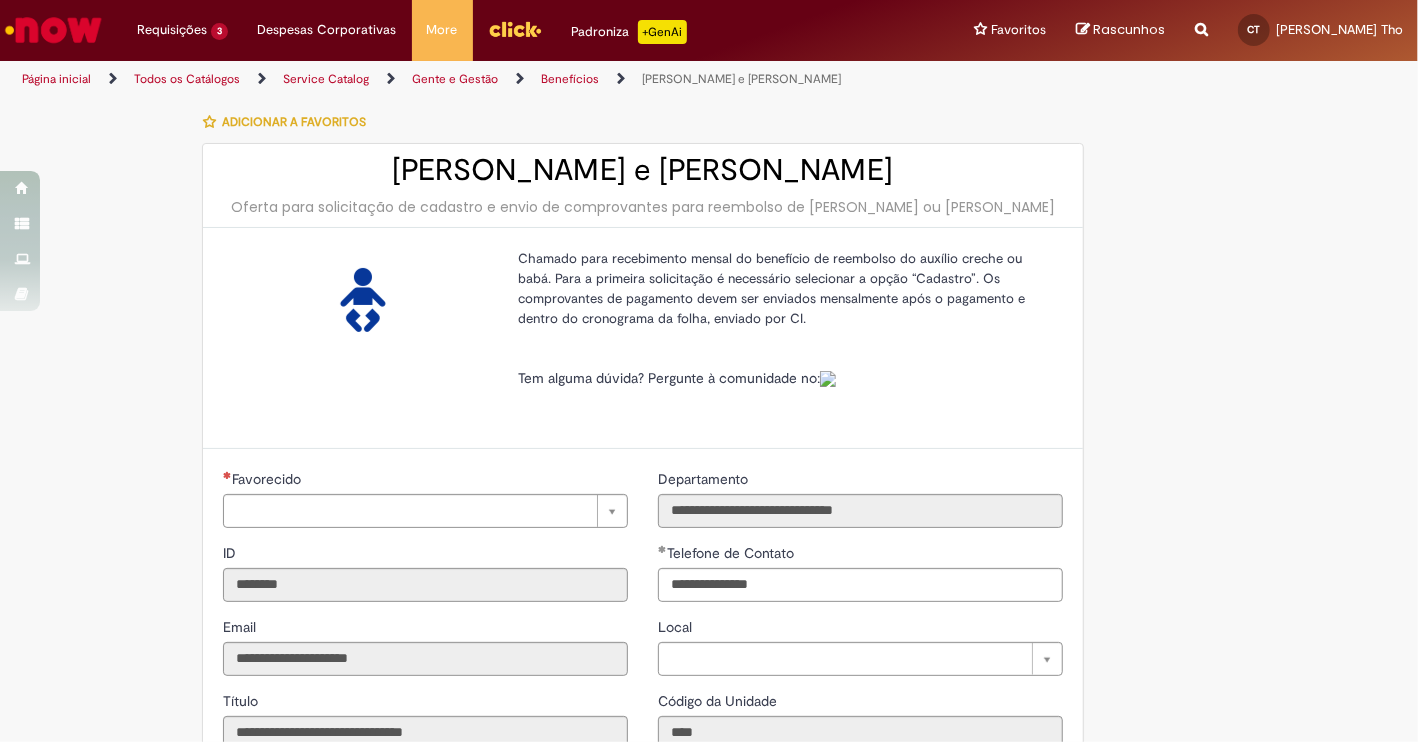 type on "**********" 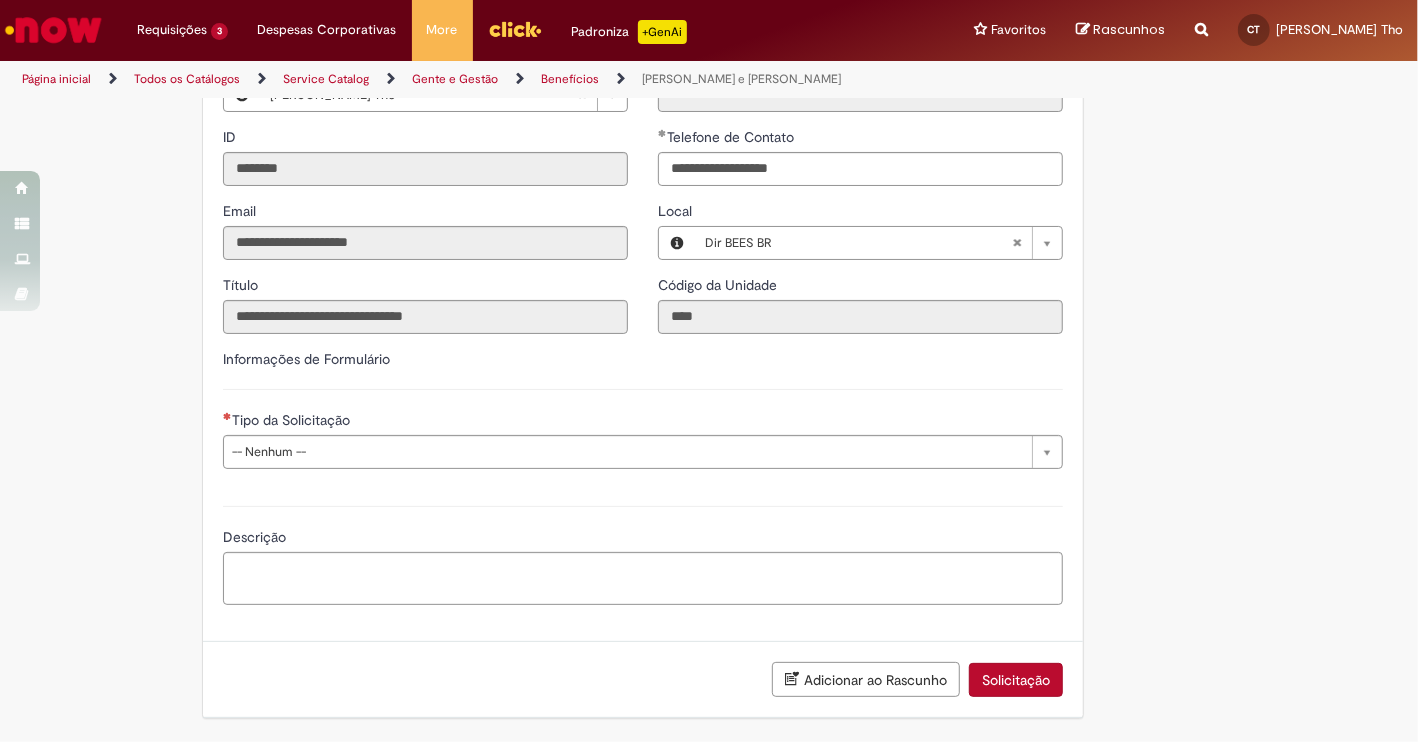scroll, scrollTop: 434, scrollLeft: 0, axis: vertical 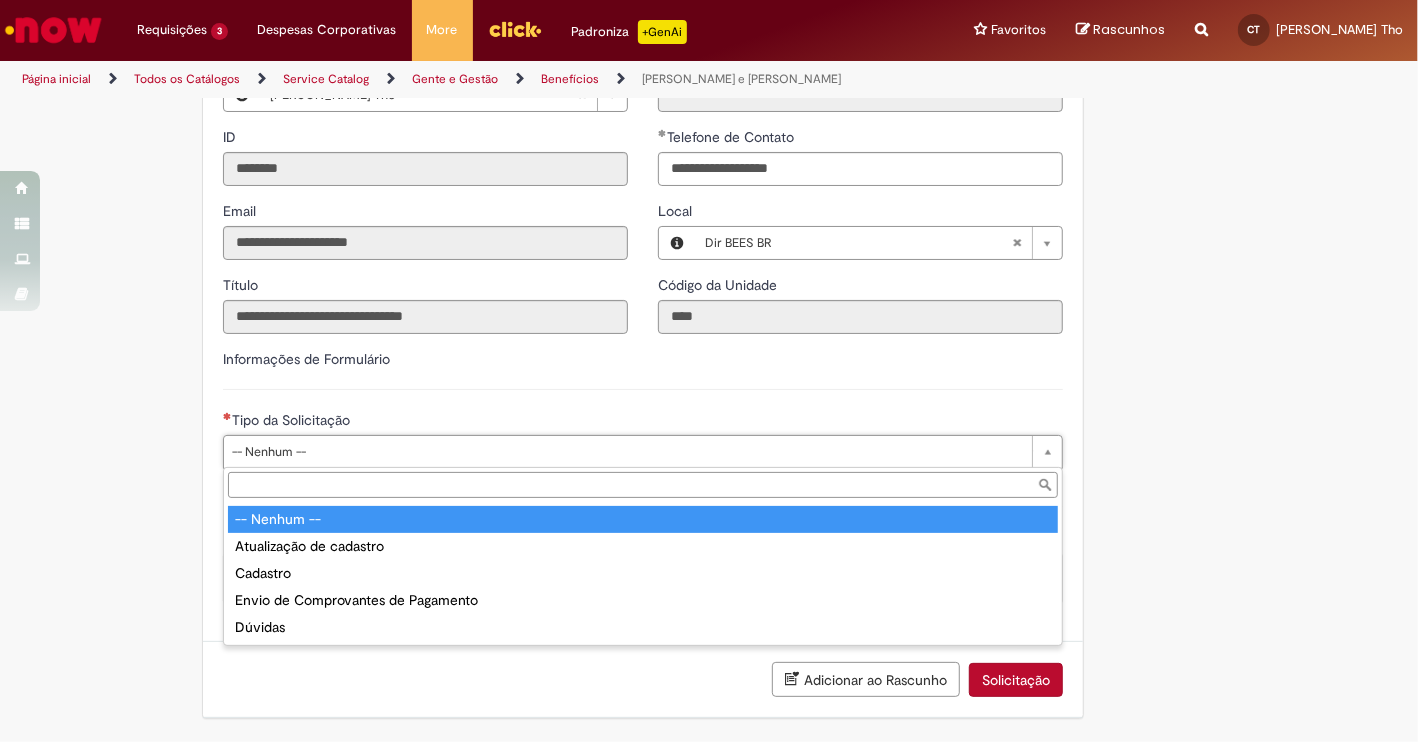click on "Pular para o conteúdo da página
Requisições   3
Exibir Todas as Solicitações
Fretado e Estacionamento BEES/Global
2a atrás 2 anos atrás  R09863360
Fretado e Estacionamento BEES/Global
2a atrás 2 anos atrás  R09793838
Fretado e Estacionamento BEES/Global
3a atrás 3 anos atrás  R09337305
Requisições   3
Exibir Todas as Solicitações
Fretado e Estacionamento BEES/Global
2a atrás 2 anos atrás  R09863360
Fretado e Estacionamento BEES/Global
2a atrás 2 anos atrás  R09793838
Fretado e Estacionamento BEES/Global
3a atrás 3 anos atrás  R09337305
Despesas Corporativas
Minhas Despesas
Solicitar Adiantamento de Viagem
Solicitar Reembolso" at bounding box center (709, 371) 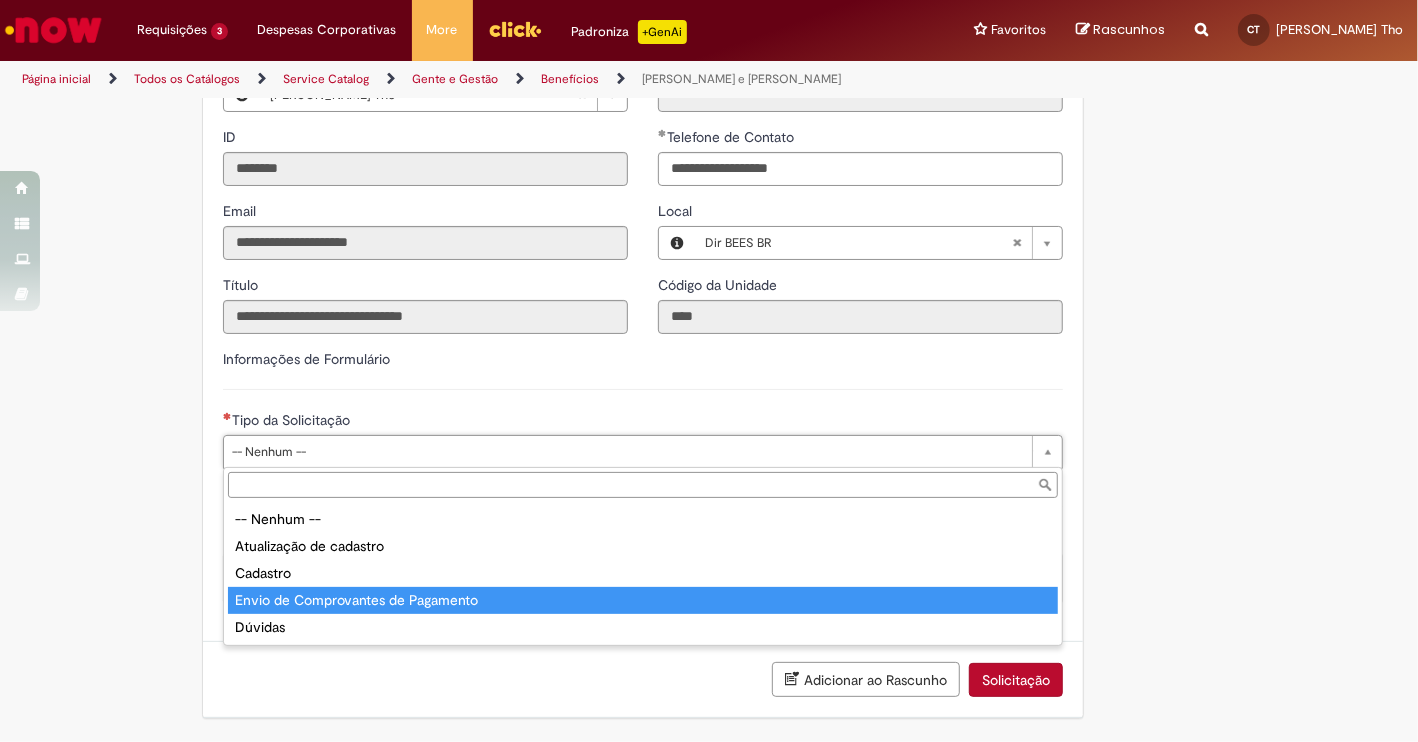 type on "**********" 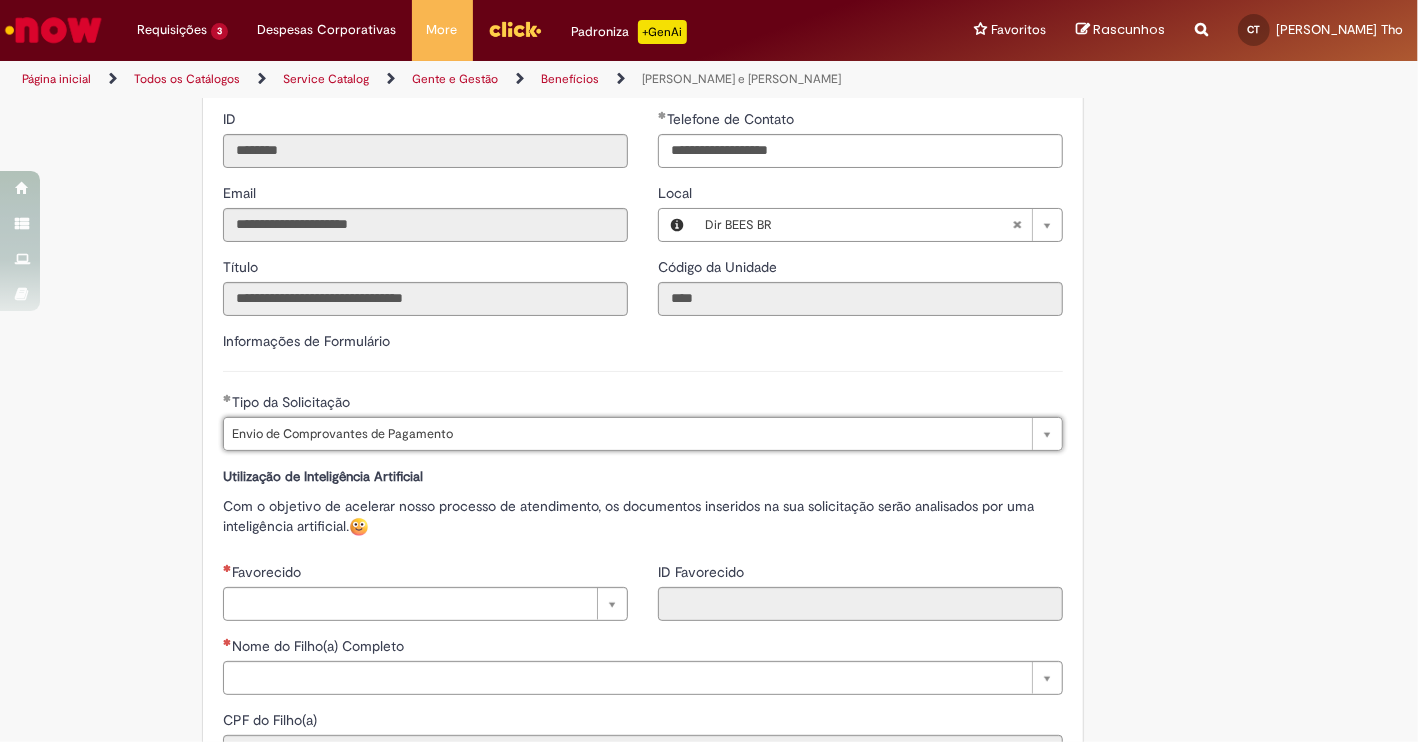 scroll, scrollTop: 0, scrollLeft: 242, axis: horizontal 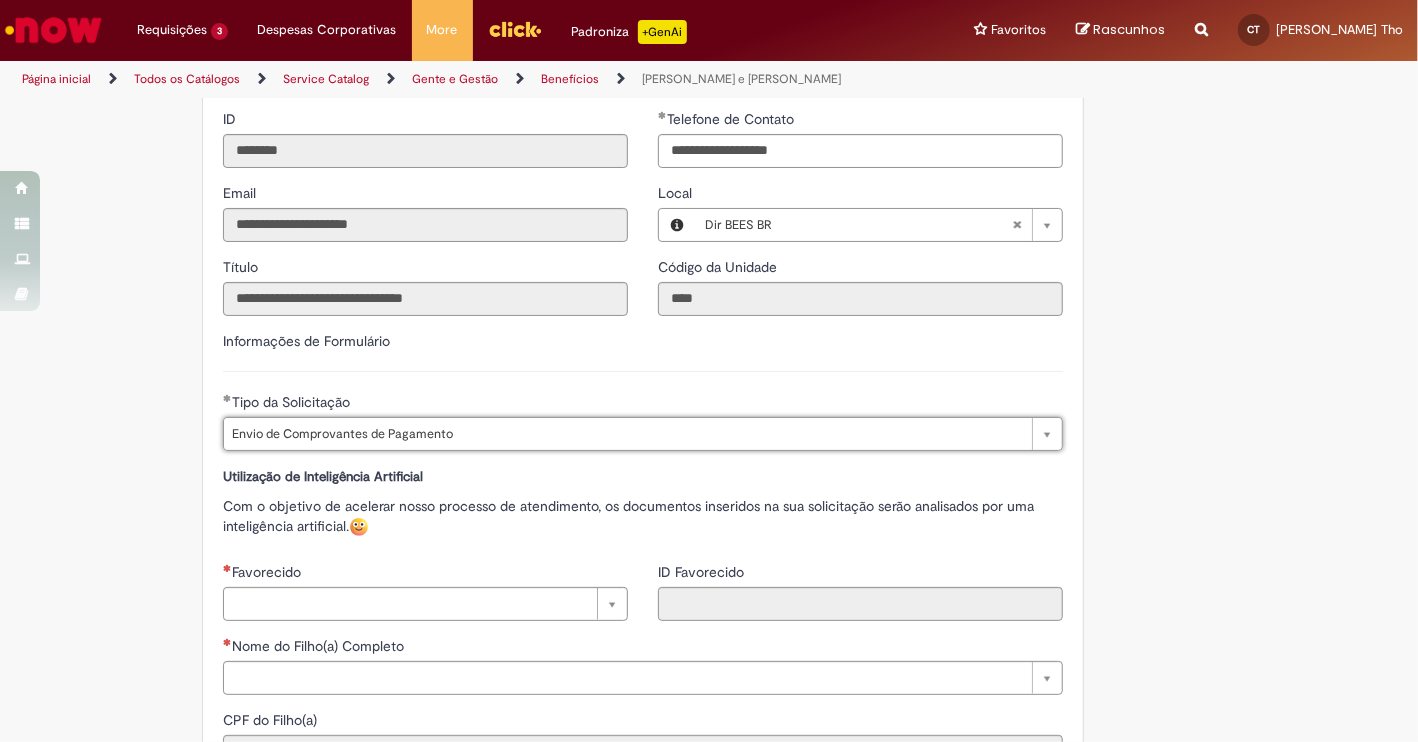 click on "Pular para o conteúdo da página
Requisições   3
Exibir Todas as Solicitações
Fretado e Estacionamento BEES/Global
2a atrás 2 anos atrás  R09863360
Fretado e Estacionamento BEES/Global
2a atrás 2 anos atrás  R09793838
Fretado e Estacionamento BEES/Global
3a atrás 3 anos atrás  R09337305
Requisições   3
Exibir Todas as Solicitações
Fretado e Estacionamento BEES/Global
2a atrás 2 anos atrás  R09863360
Fretado e Estacionamento BEES/Global
2a atrás 2 anos atrás  R09793838
Fretado e Estacionamento BEES/Global
3a atrás 3 anos atrás  R09337305
Despesas Corporativas
Minhas Despesas
Solicitar Adiantamento de Viagem
Solicitar Reembolso" at bounding box center [709, 371] 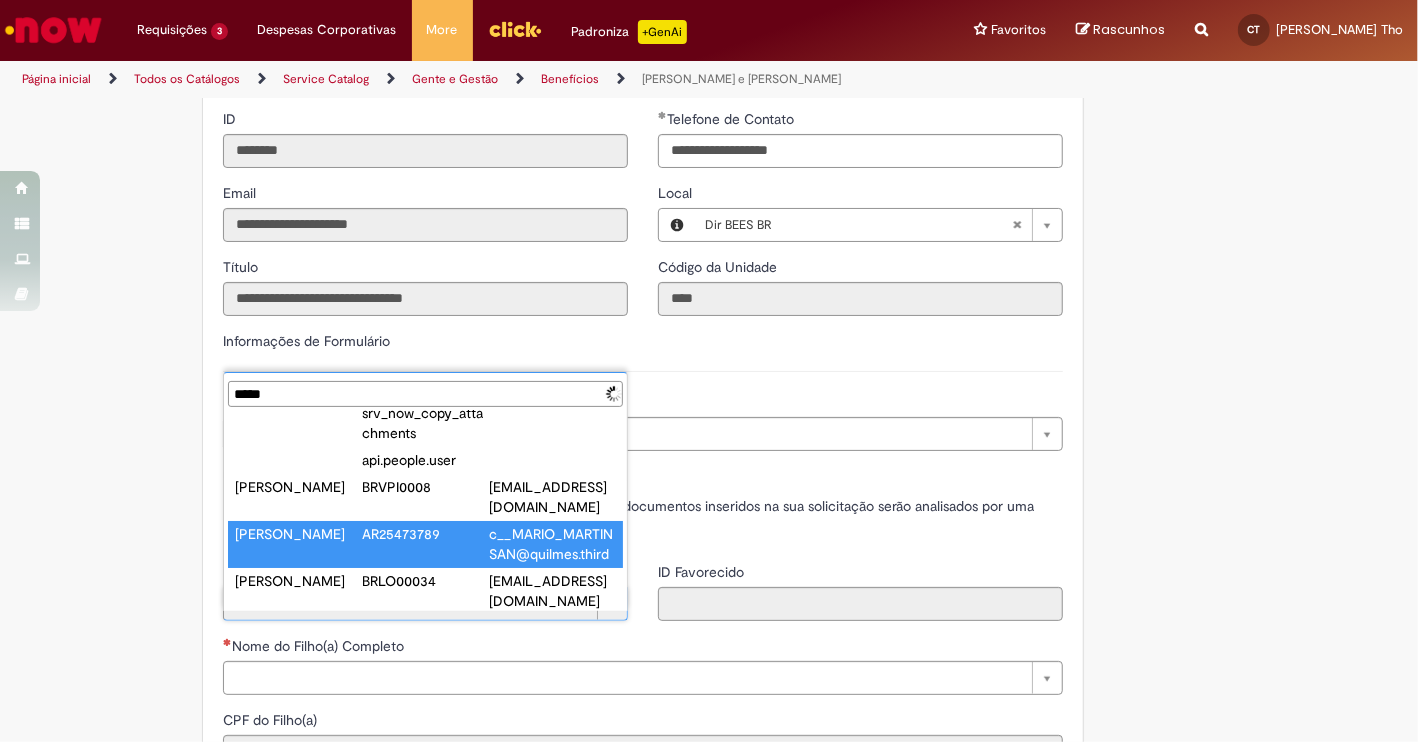 scroll, scrollTop: 0, scrollLeft: 0, axis: both 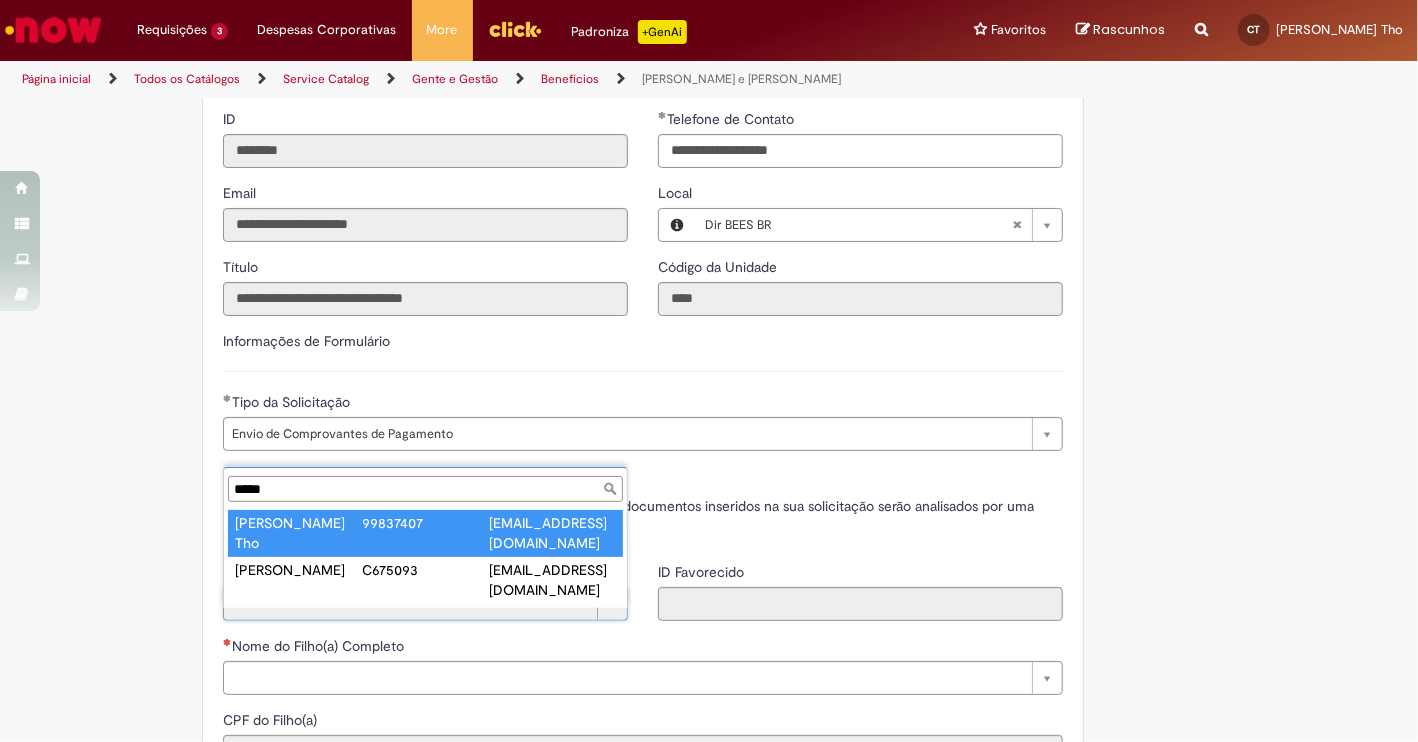 type on "*****" 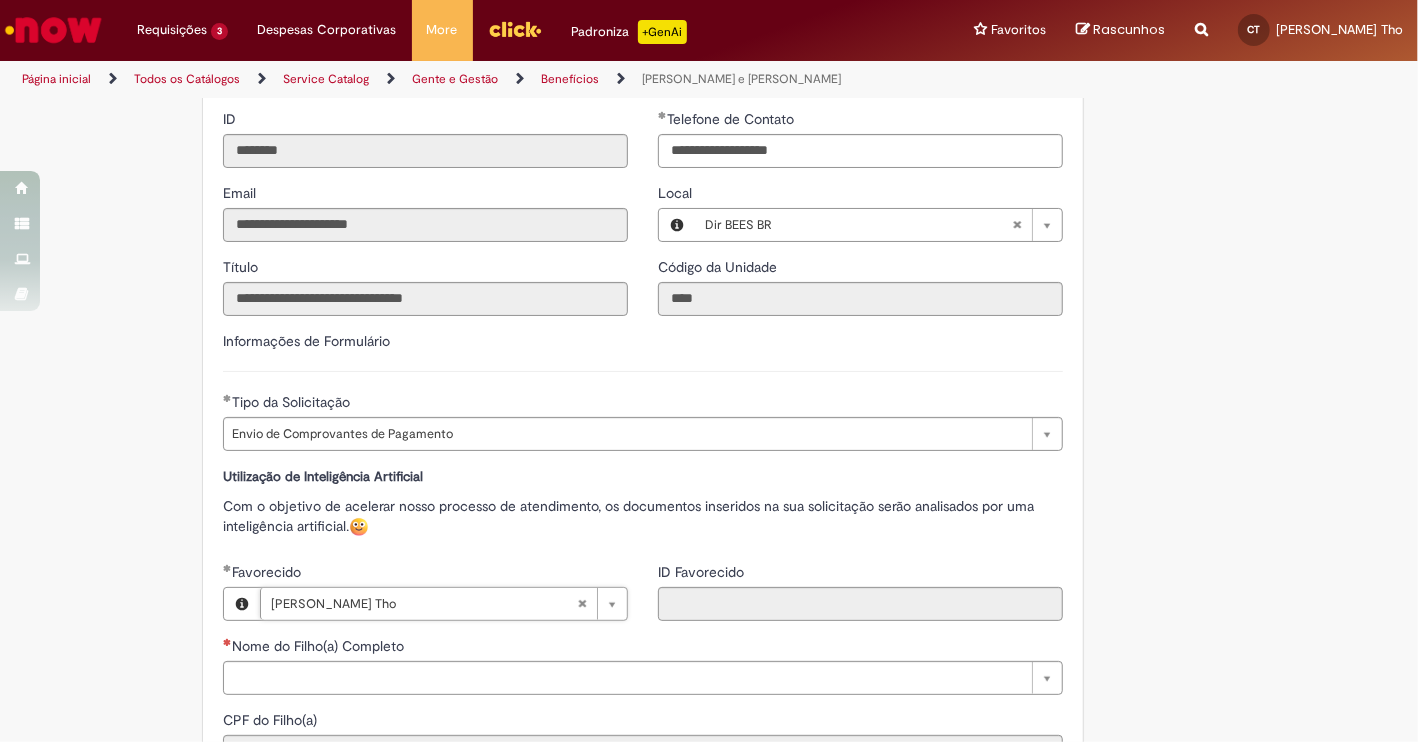 type on "********" 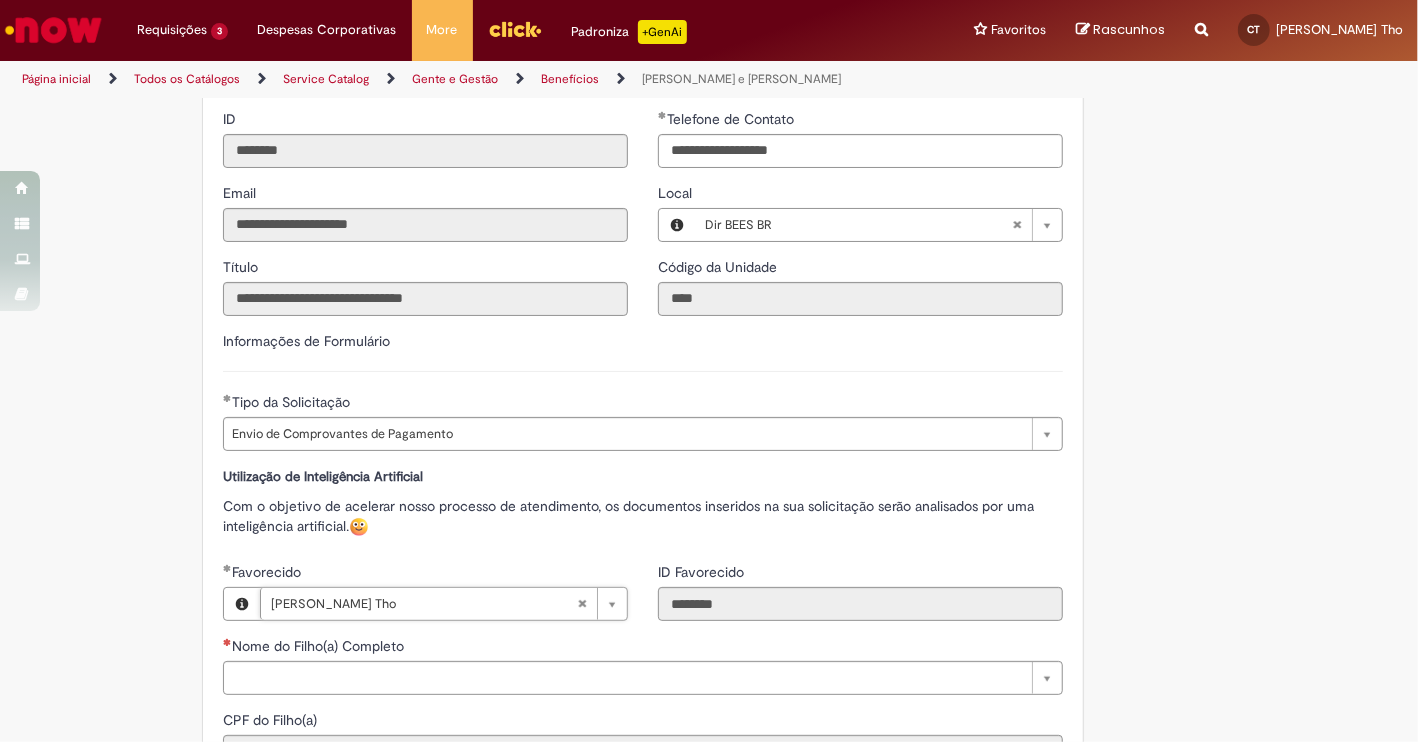 scroll, scrollTop: 0, scrollLeft: 111, axis: horizontal 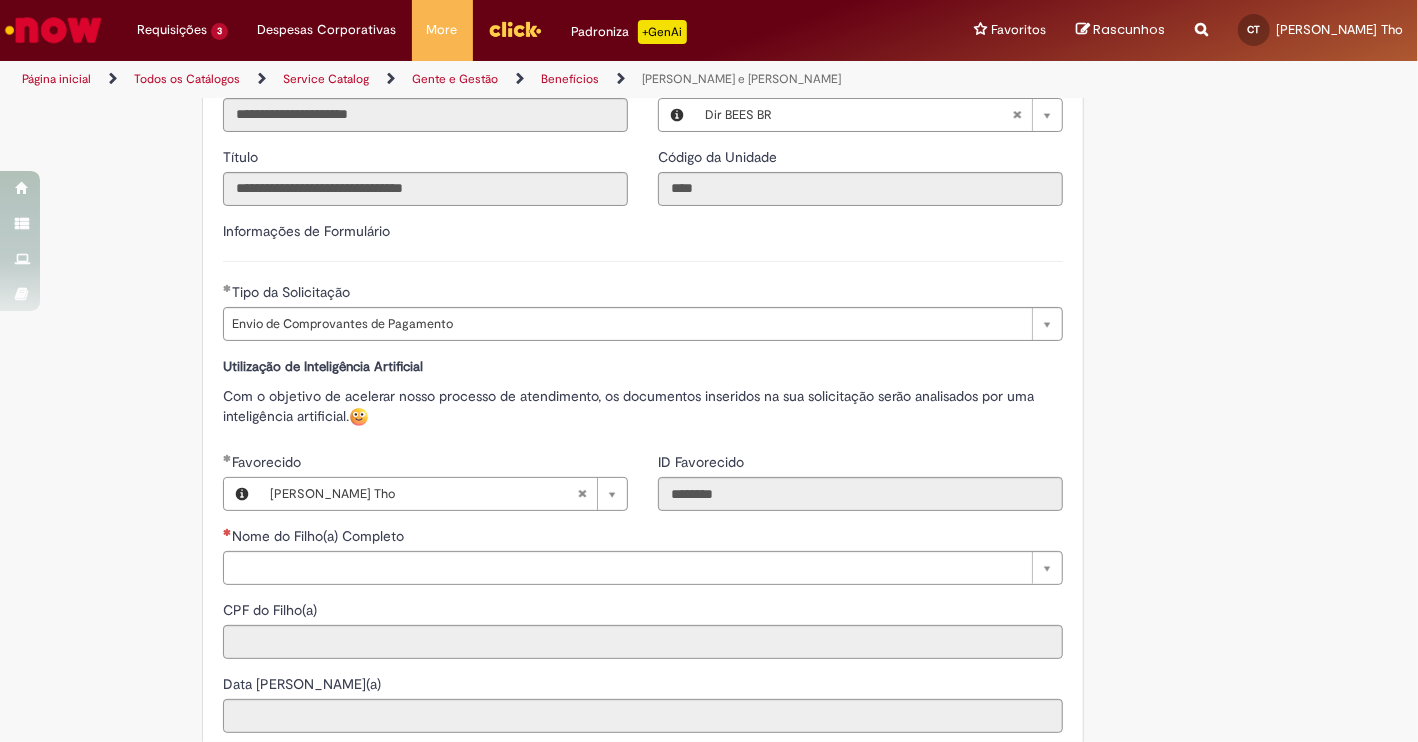 drag, startPoint x: 389, startPoint y: 610, endPoint x: 386, endPoint y: 591, distance: 19.235384 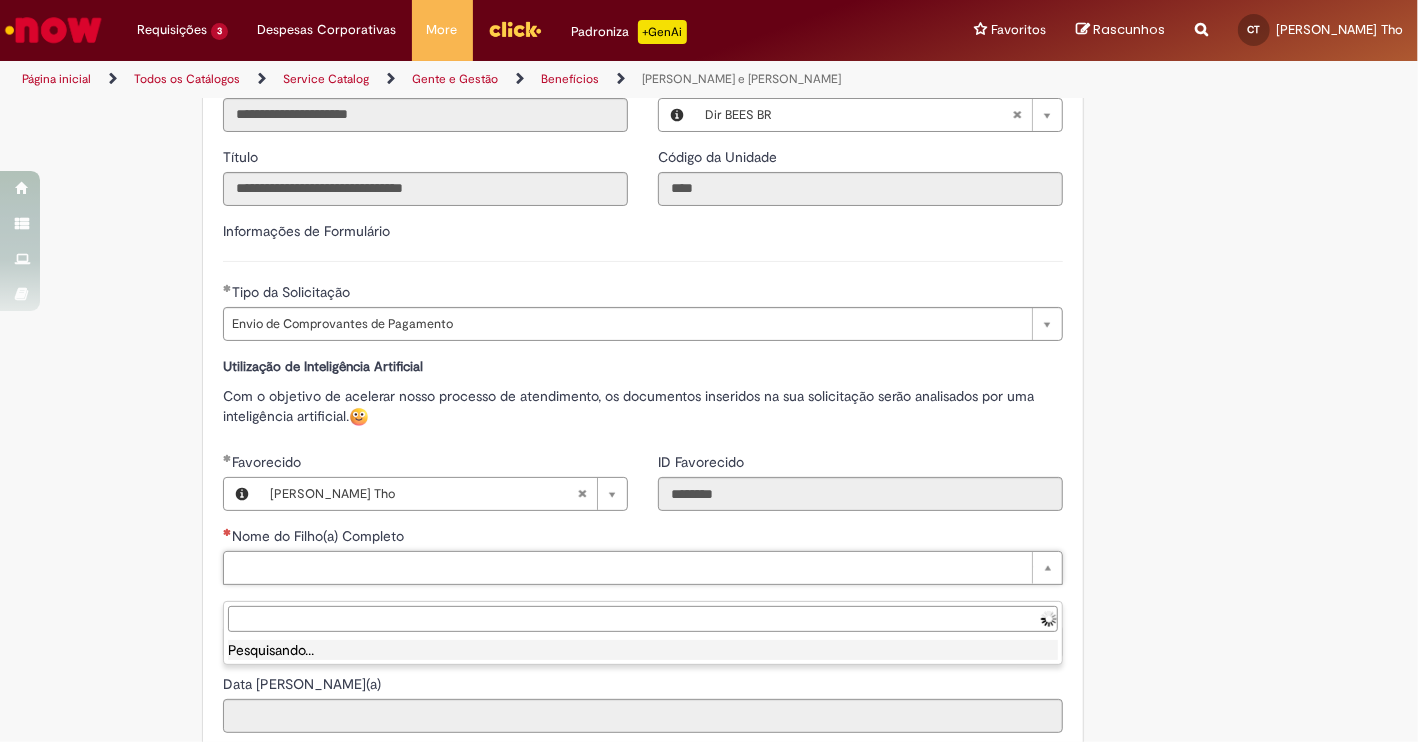 click on "Pular para o conteúdo da página
Requisições   3
Exibir Todas as Solicitações
Fretado e Estacionamento BEES/Global
2a atrás 2 anos atrás  R09863360
Fretado e Estacionamento BEES/Global
2a atrás 2 anos atrás  R09793838
Fretado e Estacionamento BEES/Global
3a atrás 3 anos atrás  R09337305
Requisições   3
Exibir Todas as Solicitações
Fretado e Estacionamento BEES/Global
2a atrás 2 anos atrás  R09863360
Fretado e Estacionamento BEES/Global
2a atrás 2 anos atrás  R09793838
Fretado e Estacionamento BEES/Global
3a atrás 3 anos atrás  R09337305
Despesas Corporativas
Minhas Despesas
Solicitar Adiantamento de Viagem
Solicitar Reembolso" at bounding box center (709, 371) 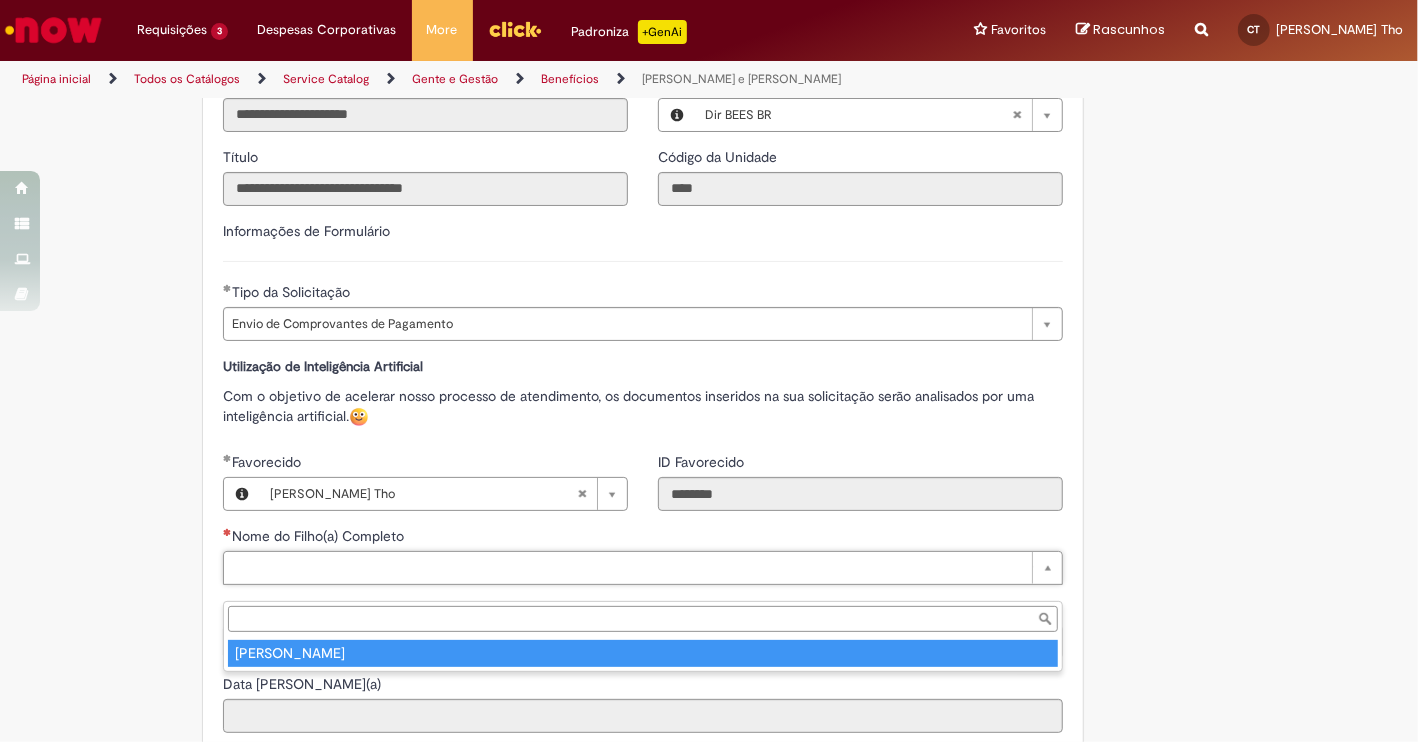 type on "**********" 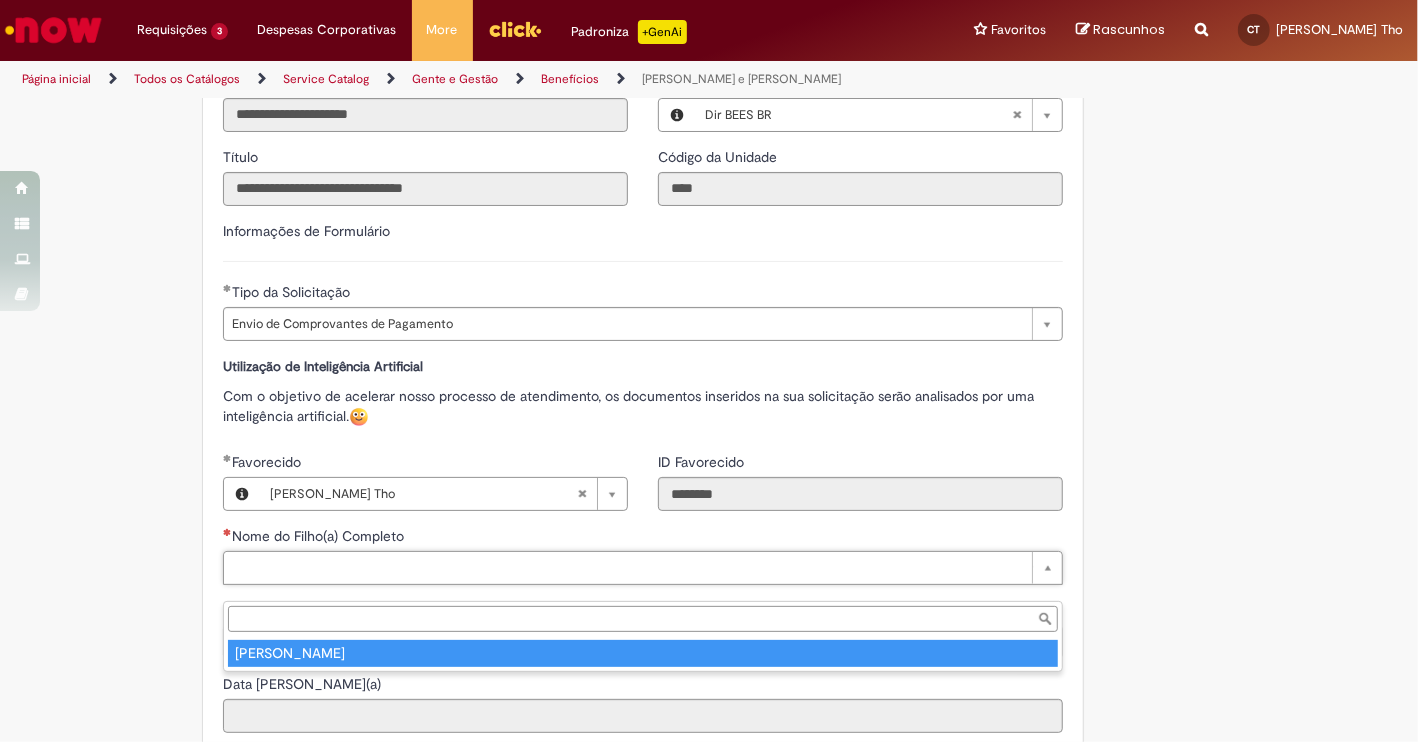 type on "**********" 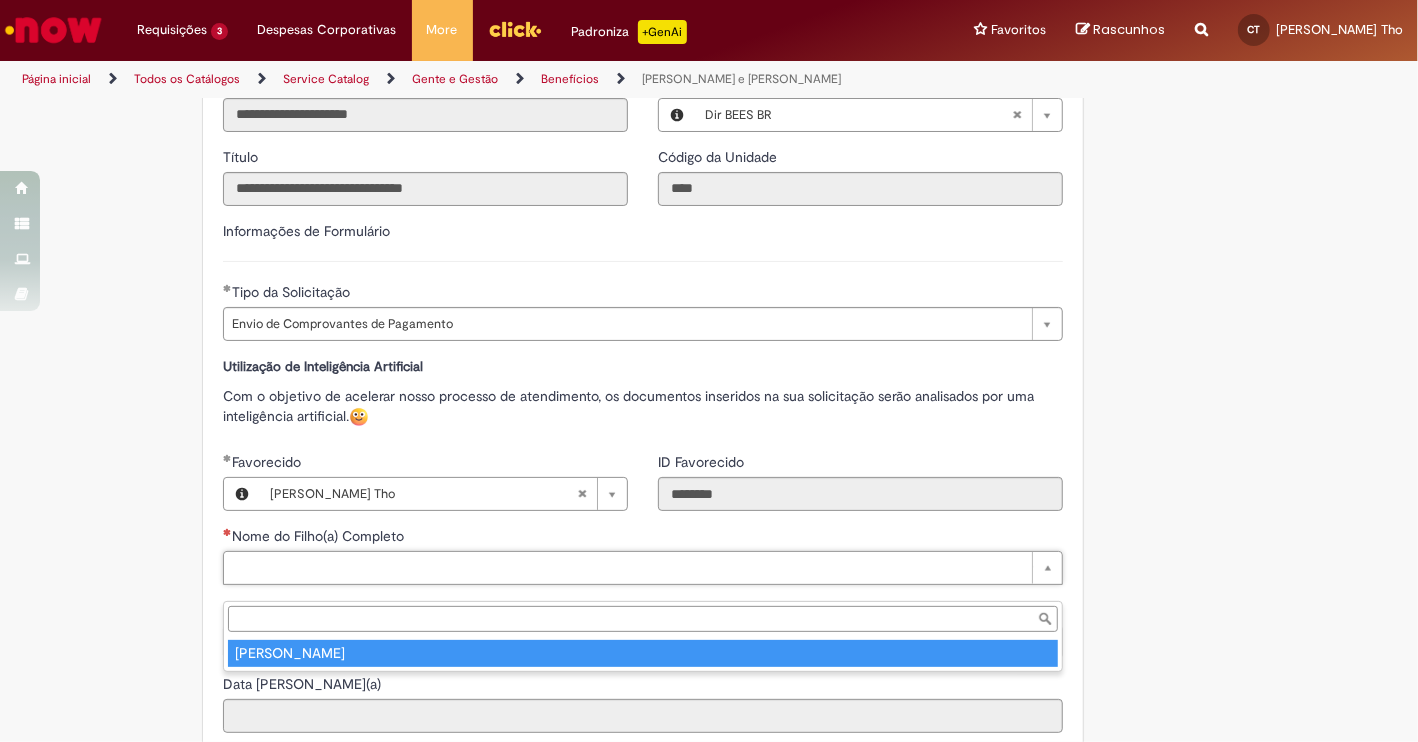 type on "**********" 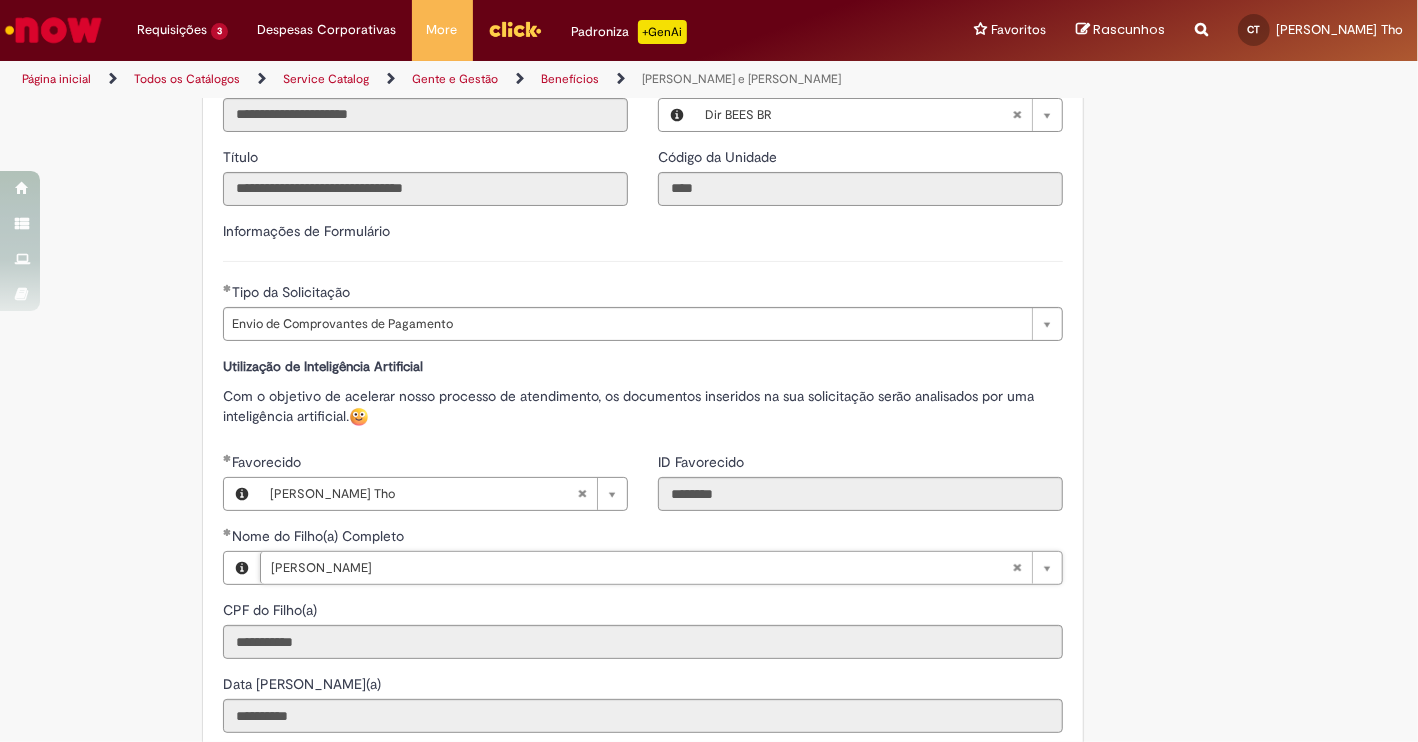 scroll, scrollTop: 0, scrollLeft: 143, axis: horizontal 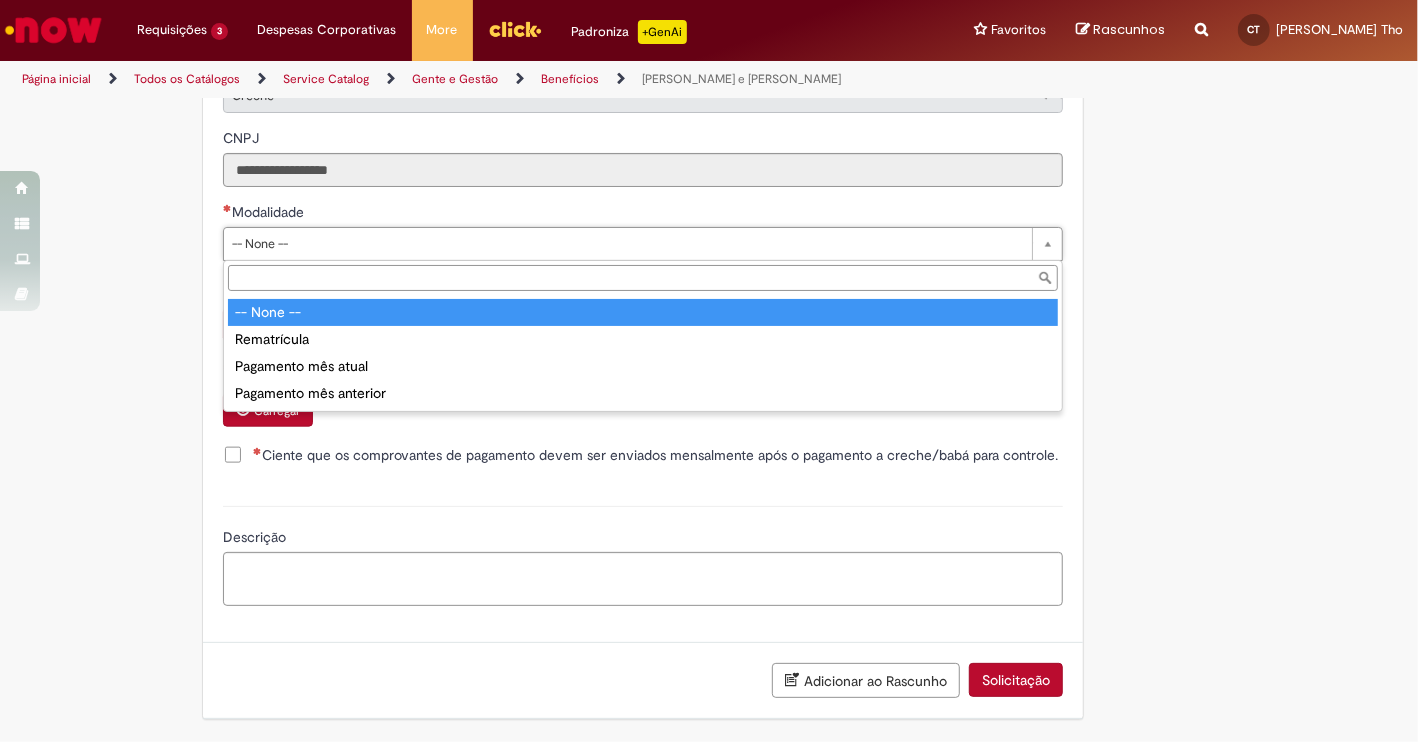 click on "Pular para o conteúdo da página
Requisições   3
Exibir Todas as Solicitações
Fretado e Estacionamento BEES/Global
2a atrás 2 anos atrás  R09863360
Fretado e Estacionamento BEES/Global
2a atrás 2 anos atrás  R09793838
Fretado e Estacionamento BEES/Global
3a atrás 3 anos atrás  R09337305
Requisições   3
Exibir Todas as Solicitações
Fretado e Estacionamento BEES/Global
2a atrás 2 anos atrás  R09863360
Fretado e Estacionamento BEES/Global
2a atrás 2 anos atrás  R09793838
Fretado e Estacionamento BEES/Global
3a atrás 3 anos atrás  R09337305
Despesas Corporativas
Minhas Despesas
Solicitar Adiantamento de Viagem
Solicitar Reembolso" at bounding box center (709, 371) 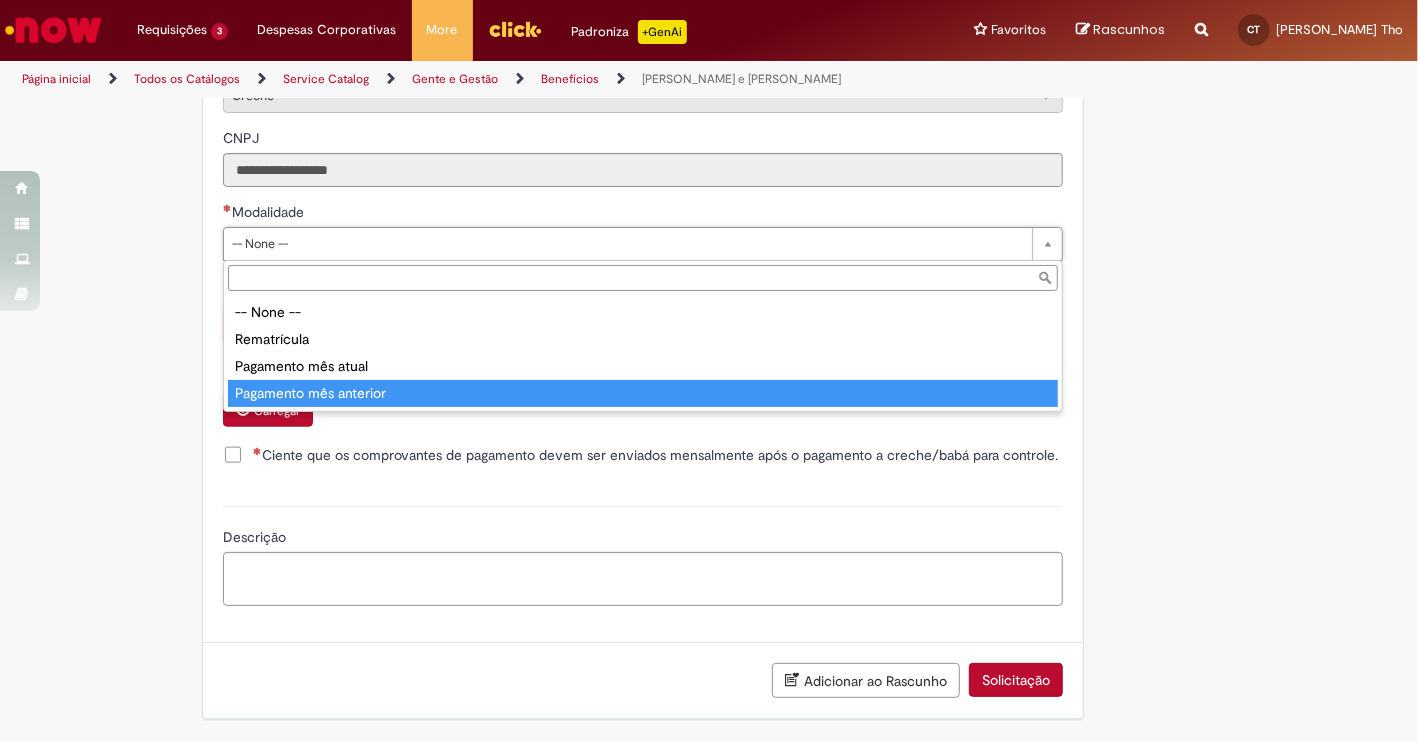 type on "**********" 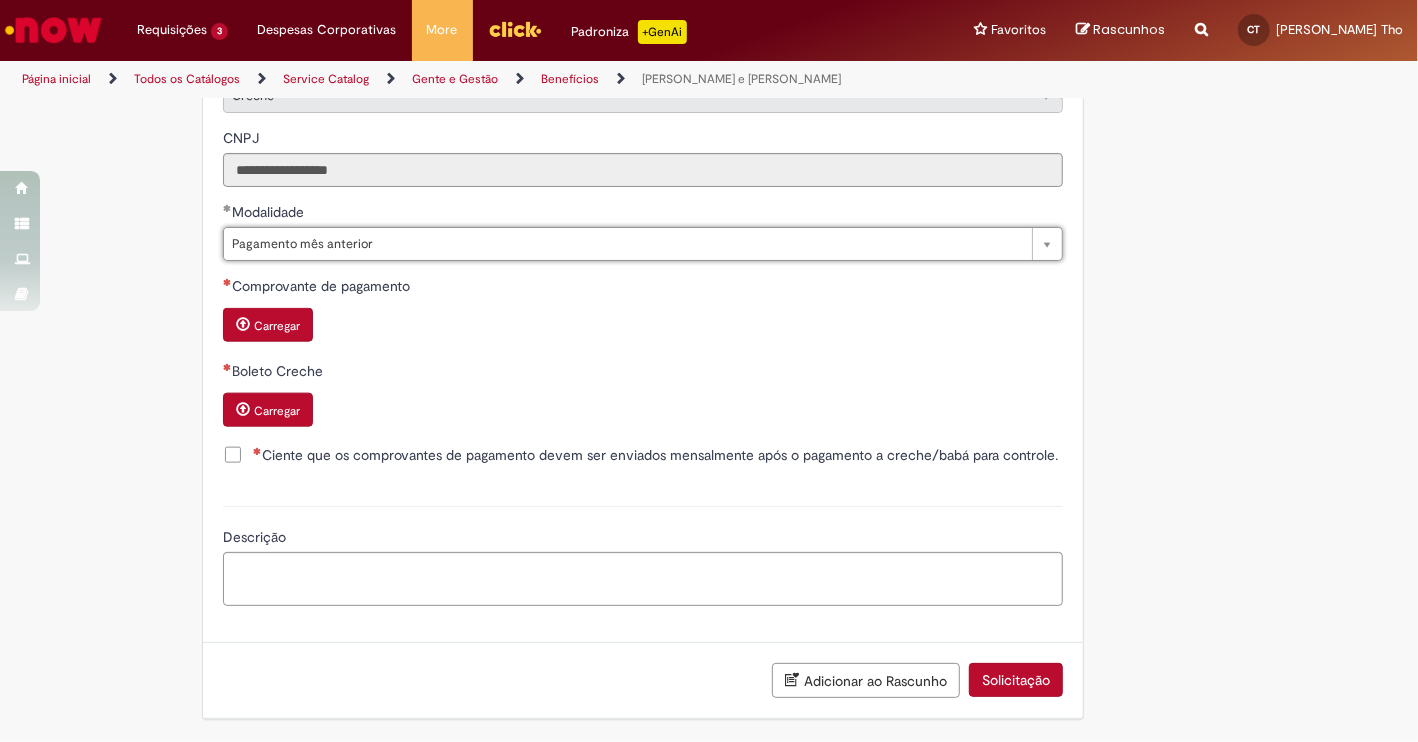scroll, scrollTop: 0, scrollLeft: 150, axis: horizontal 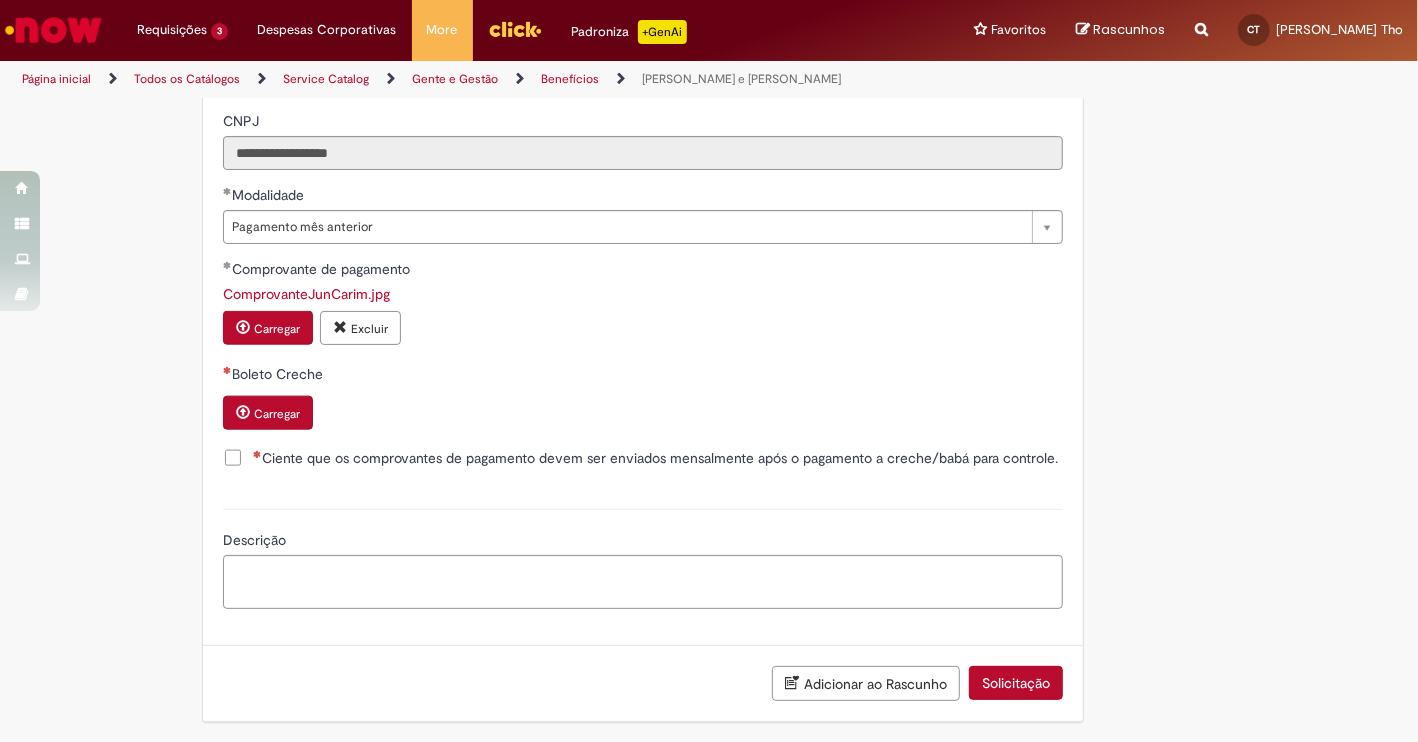 click on "Carregar" at bounding box center [277, 414] 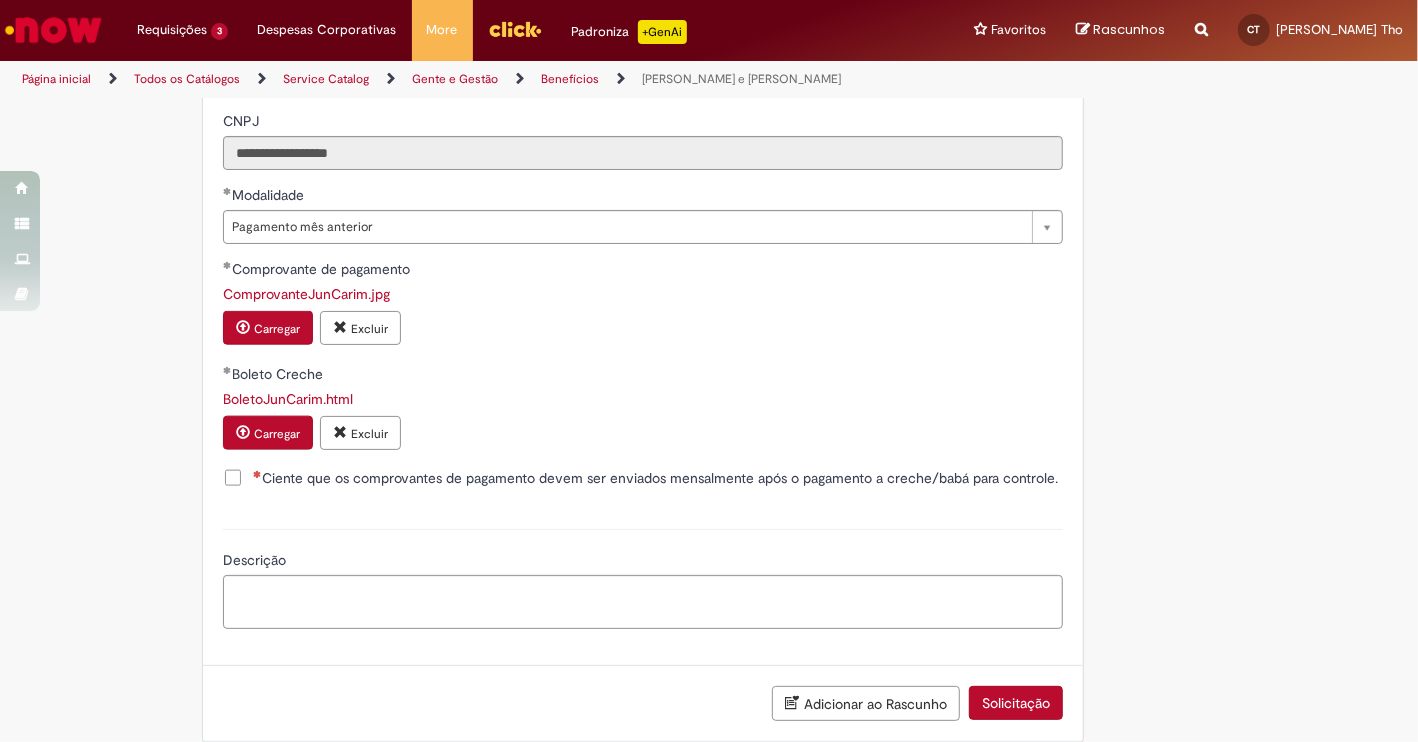 click on "Ciente que os comprovantes de pagamento devem ser enviados mensalmente após o pagamento a creche/babá para controle." at bounding box center [655, 478] 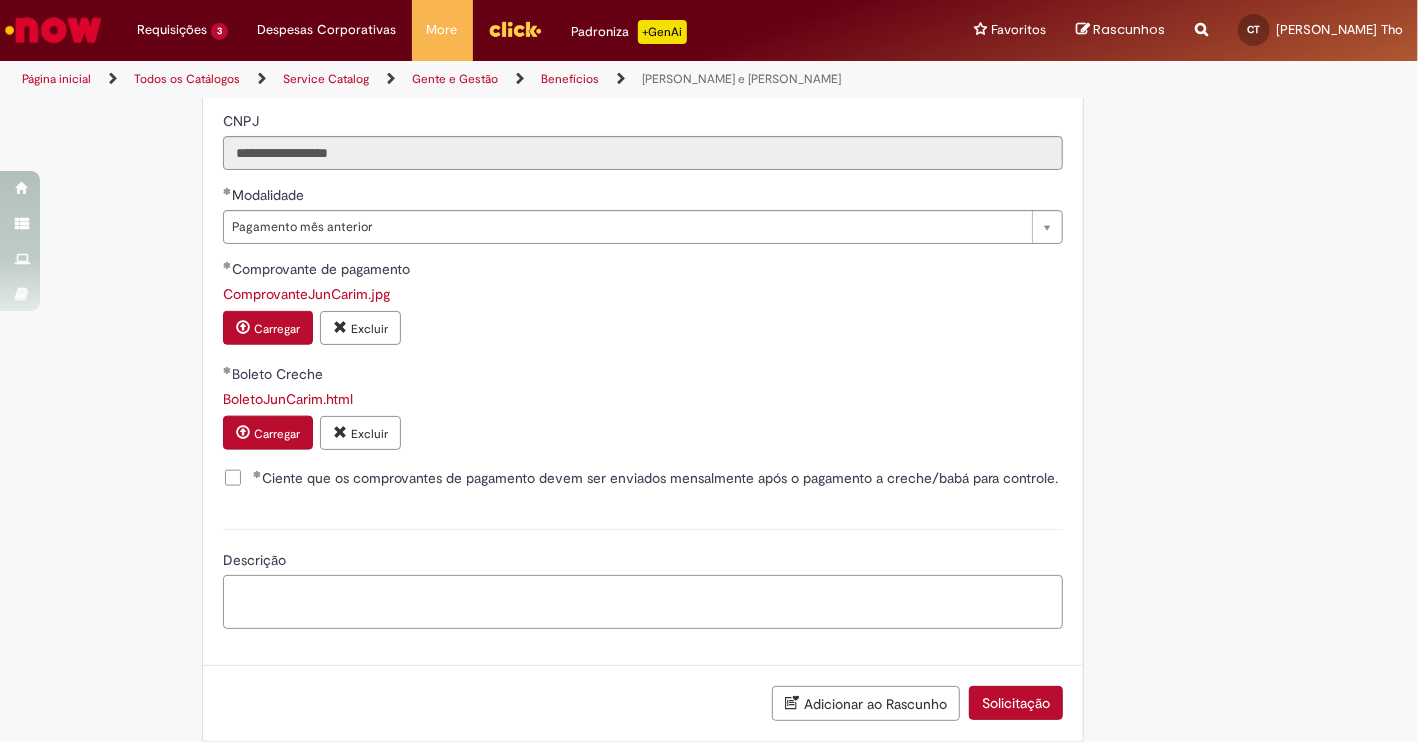 click on "Descrição" at bounding box center (643, 602) 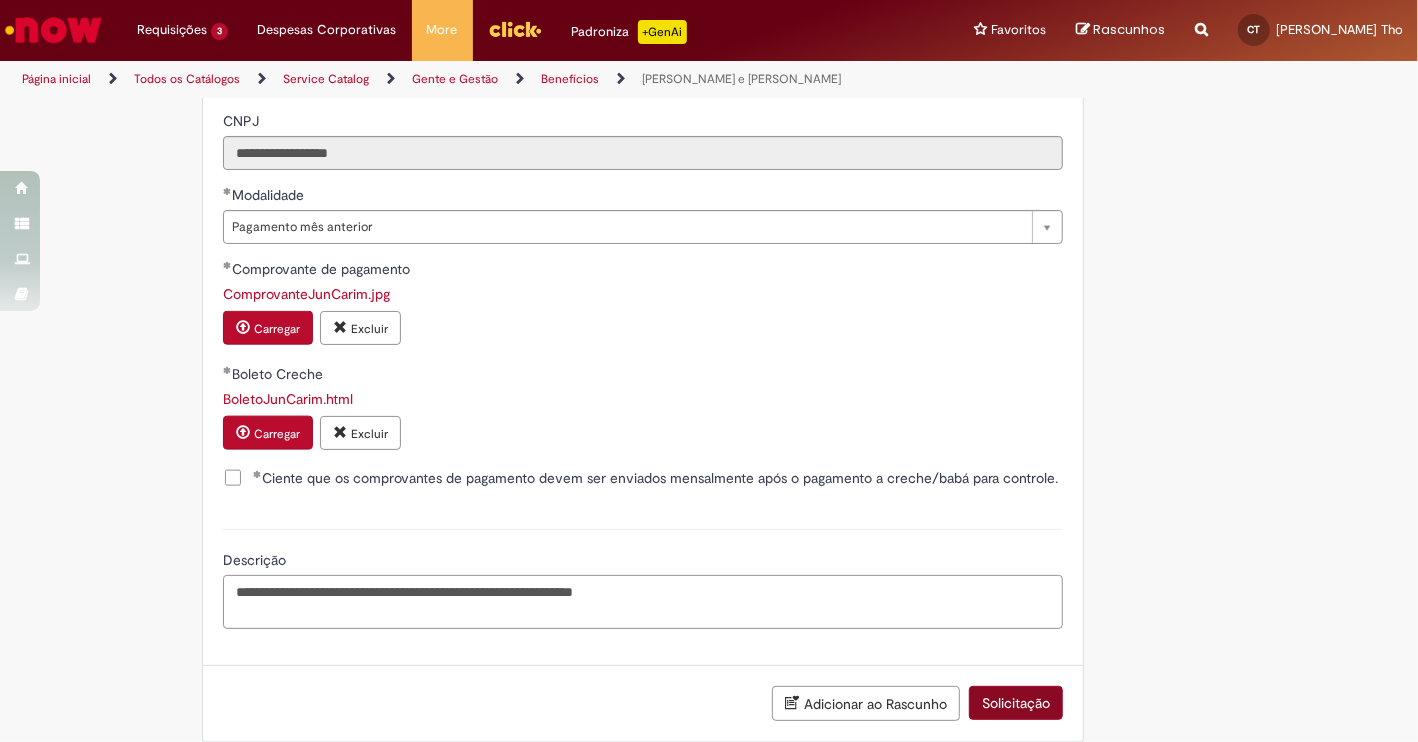 type on "**********" 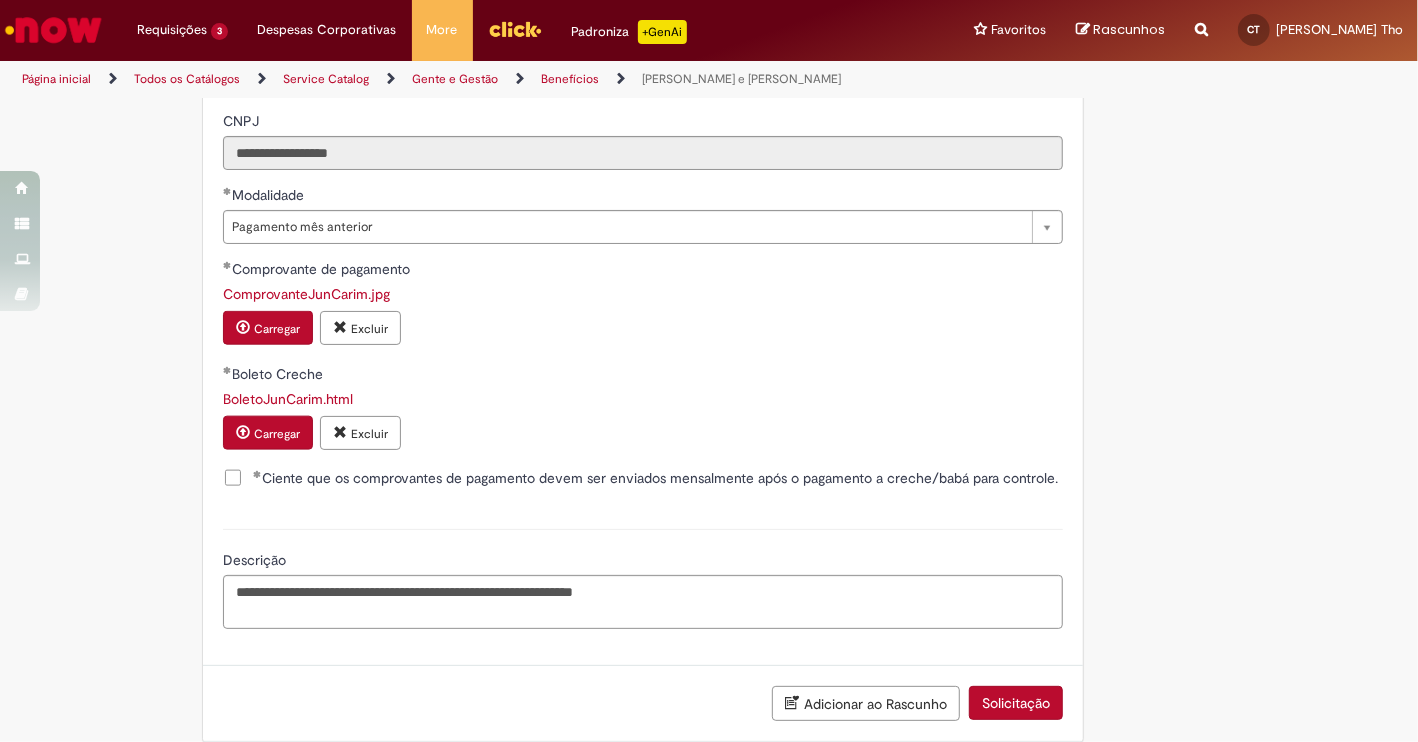 click on "Solicitação" at bounding box center [1016, 703] 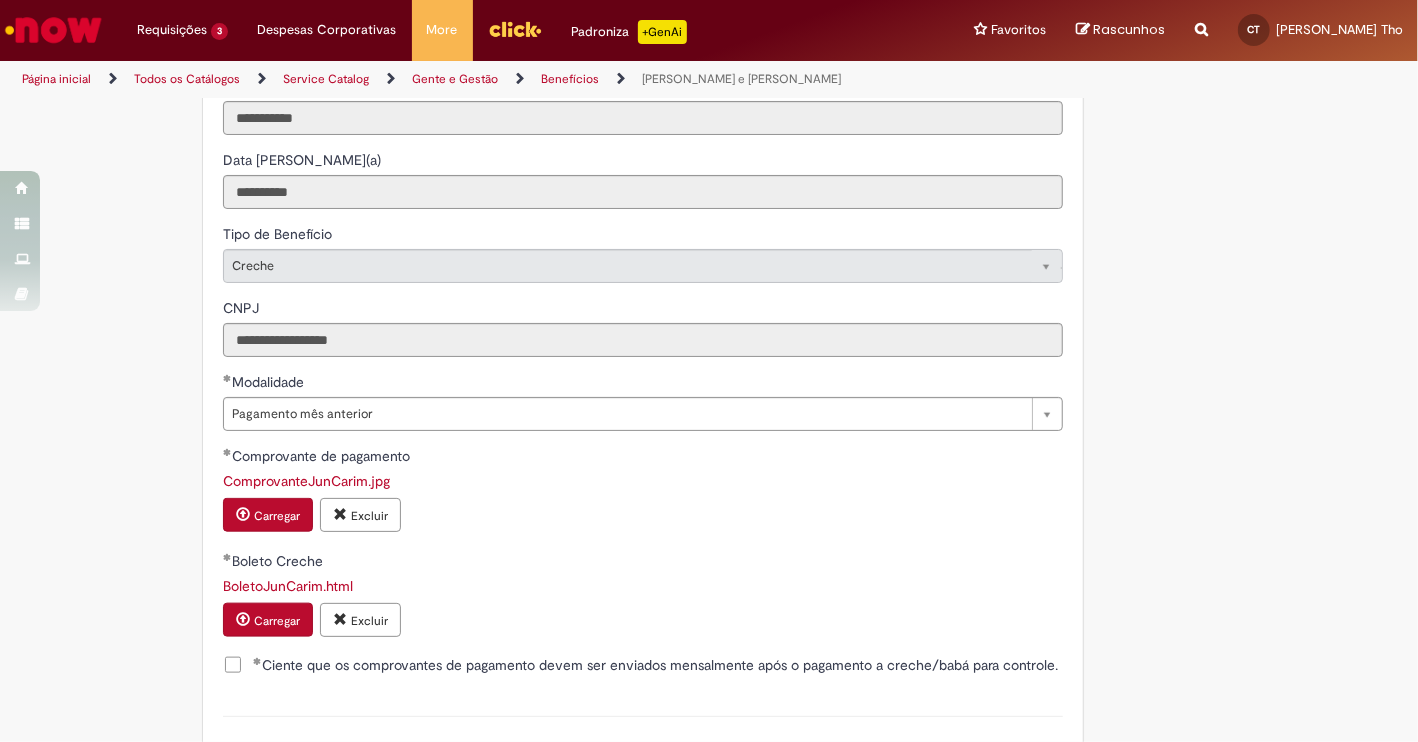 scroll, scrollTop: 703, scrollLeft: 0, axis: vertical 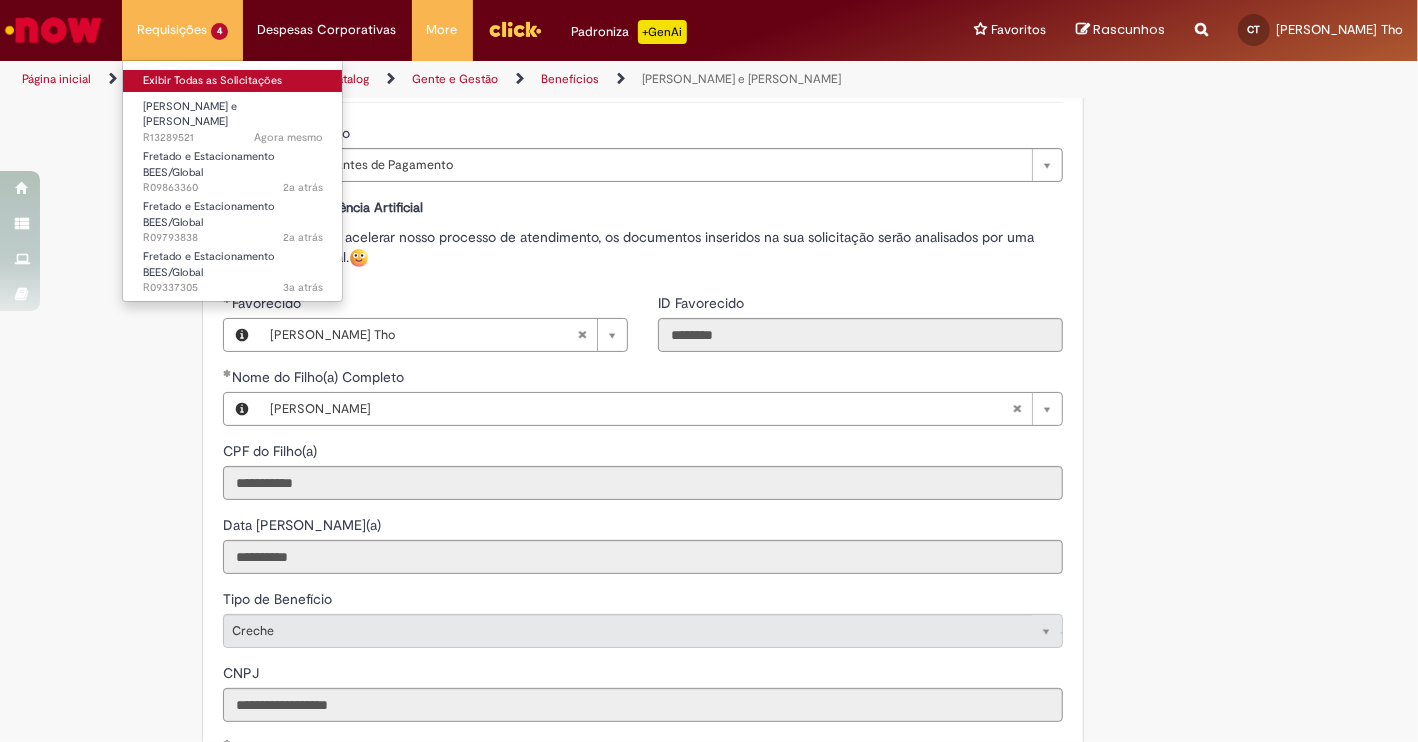 click on "Exibir Todas as Solicitações" at bounding box center [233, 81] 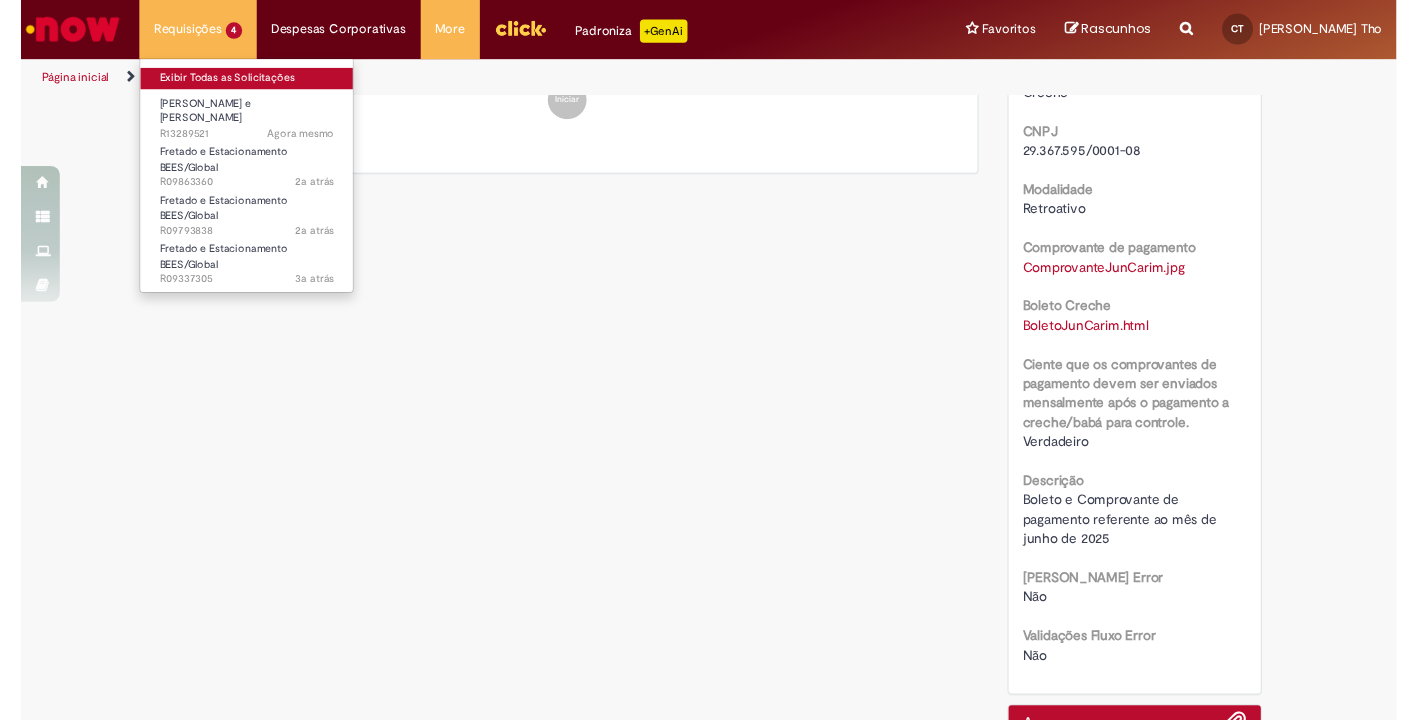 scroll, scrollTop: 0, scrollLeft: 0, axis: both 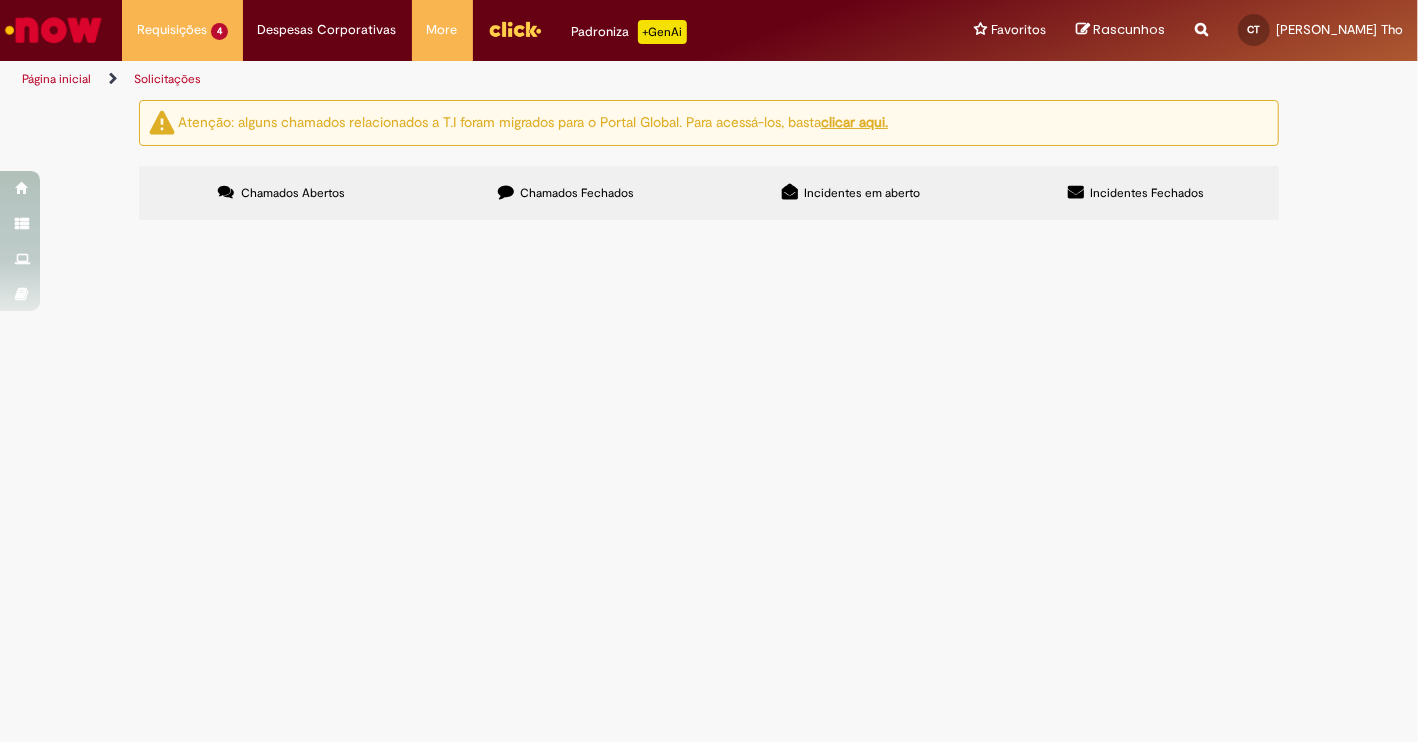 click on "Página inicial" at bounding box center (56, 79) 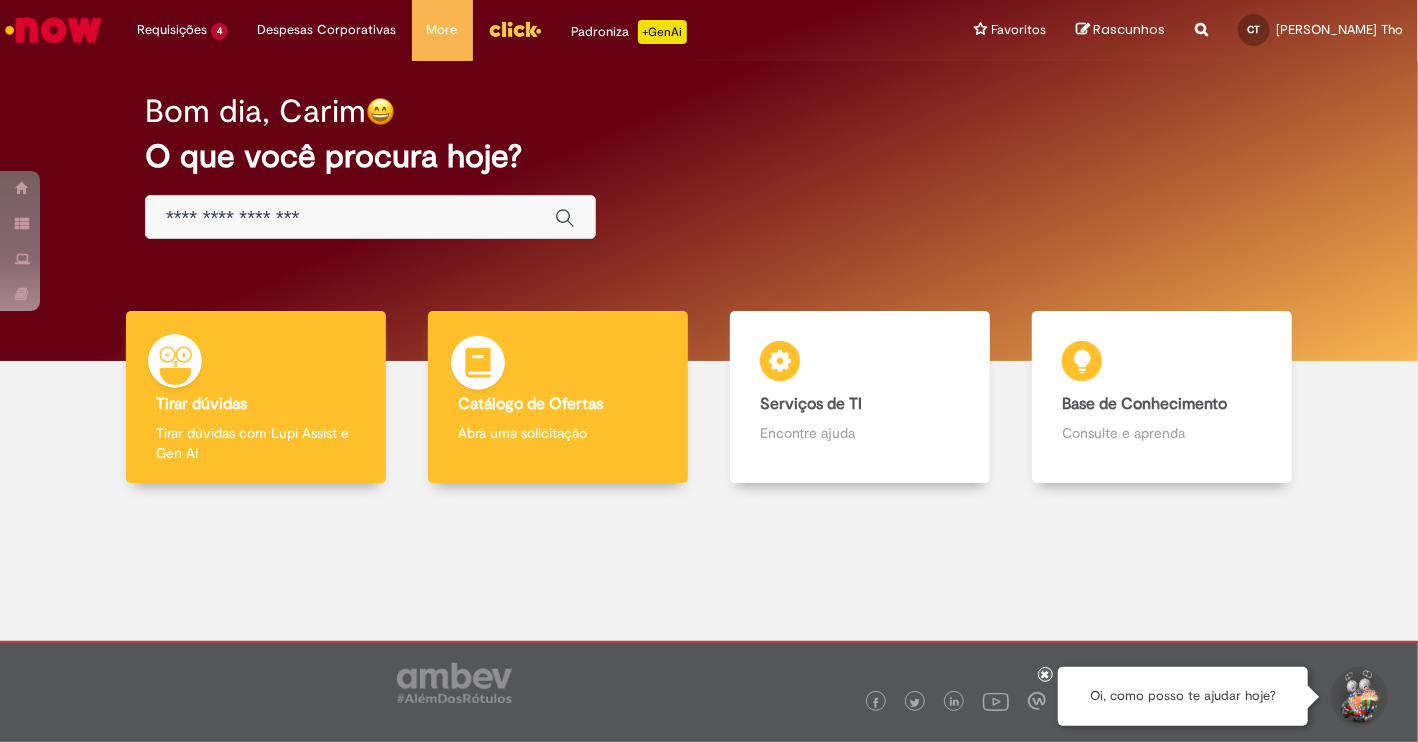 click on "Catálogo de Ofertas
Catálogo de Ofertas
Abra uma solicitação" at bounding box center (558, 397) 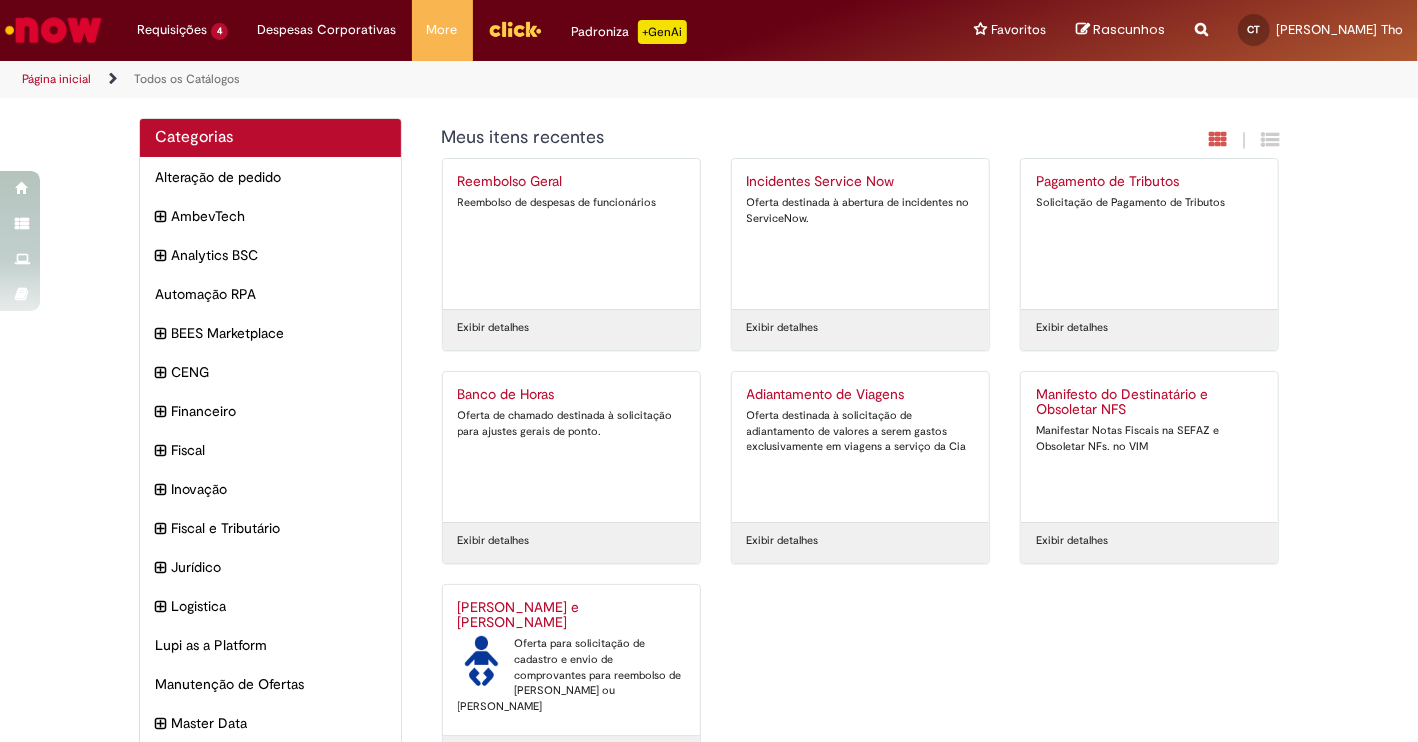 click on "[PERSON_NAME] e [PERSON_NAME]" at bounding box center [571, 616] 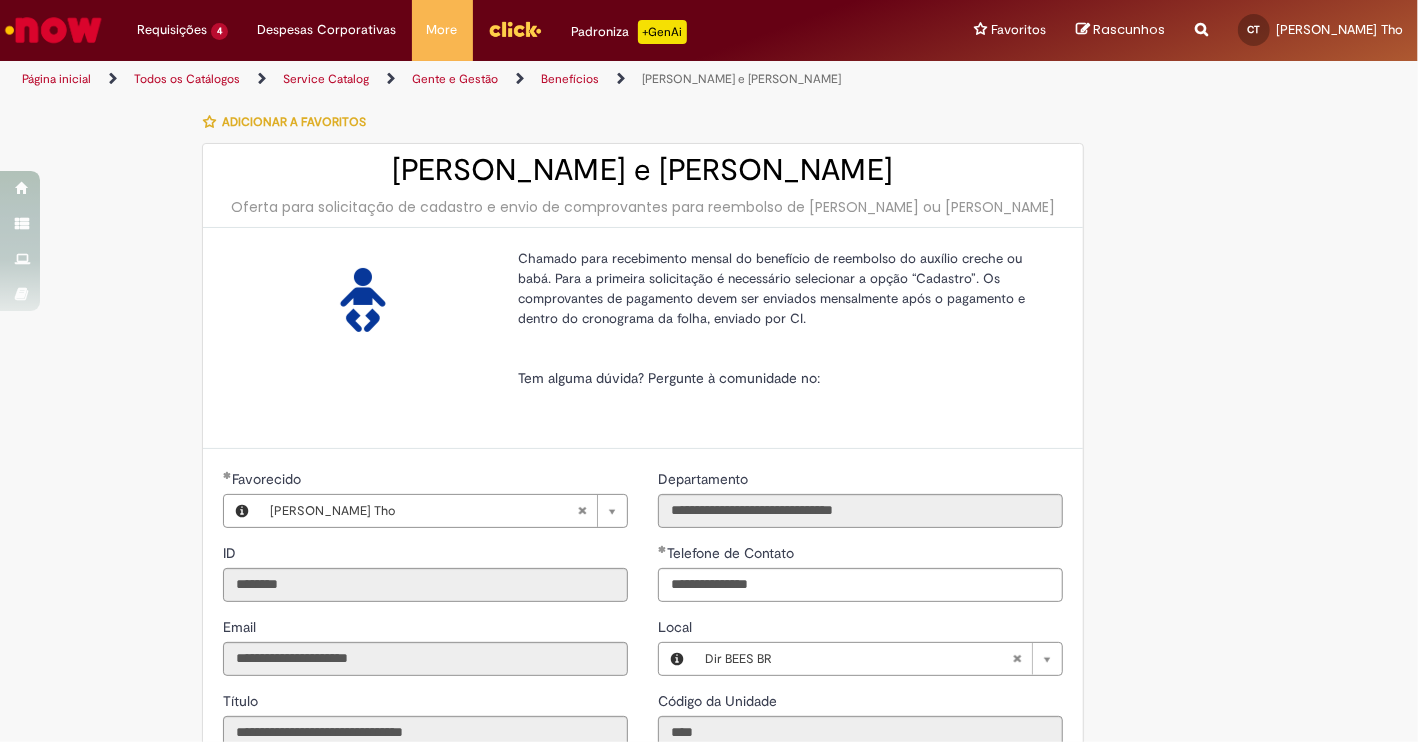 type on "**********" 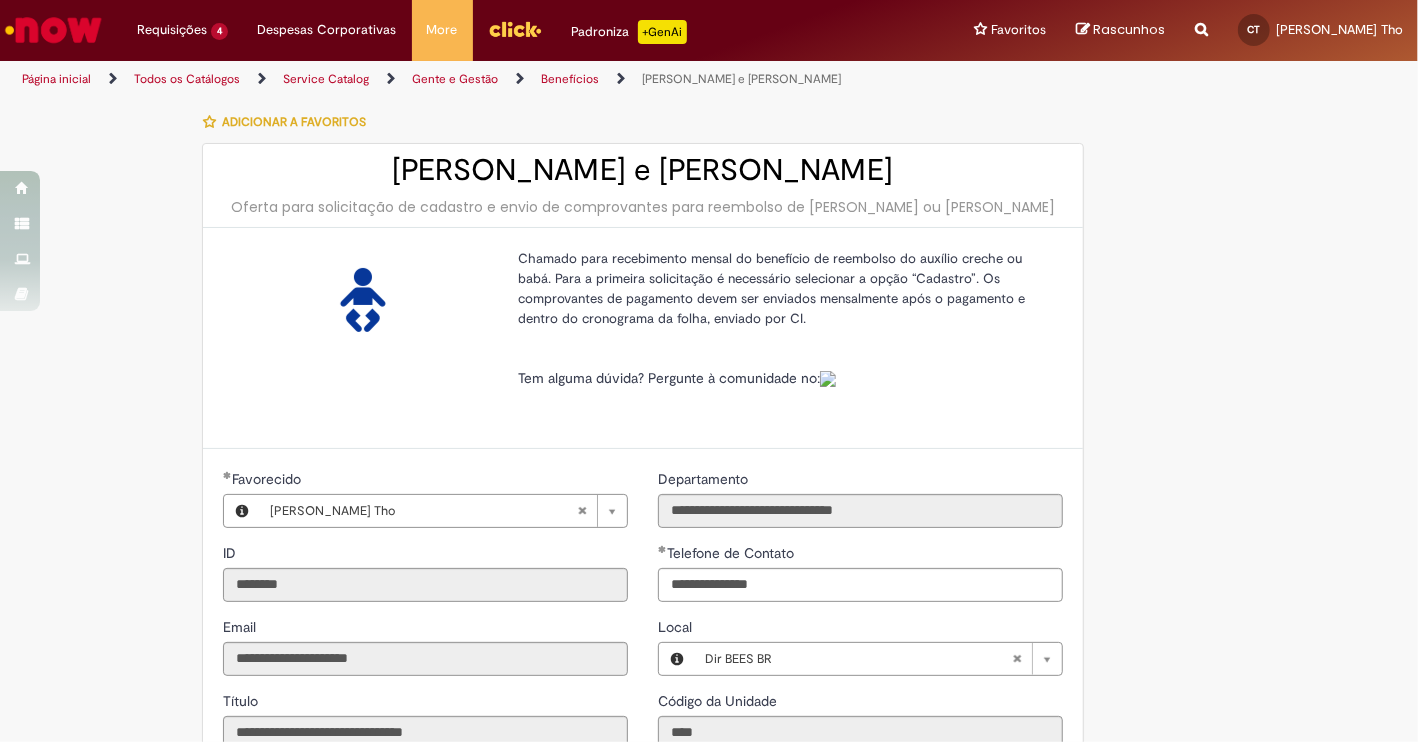 type on "**********" 